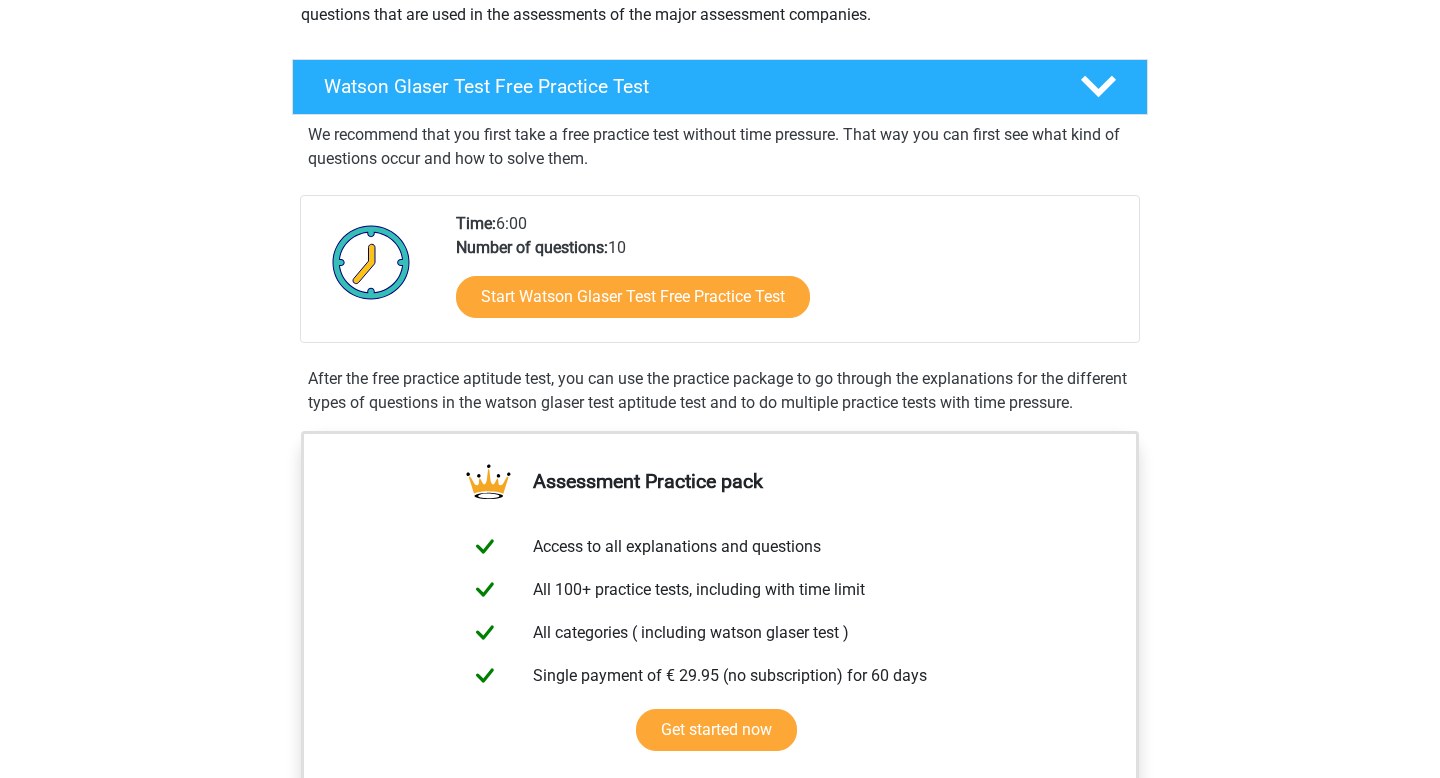scroll, scrollTop: 292, scrollLeft: 0, axis: vertical 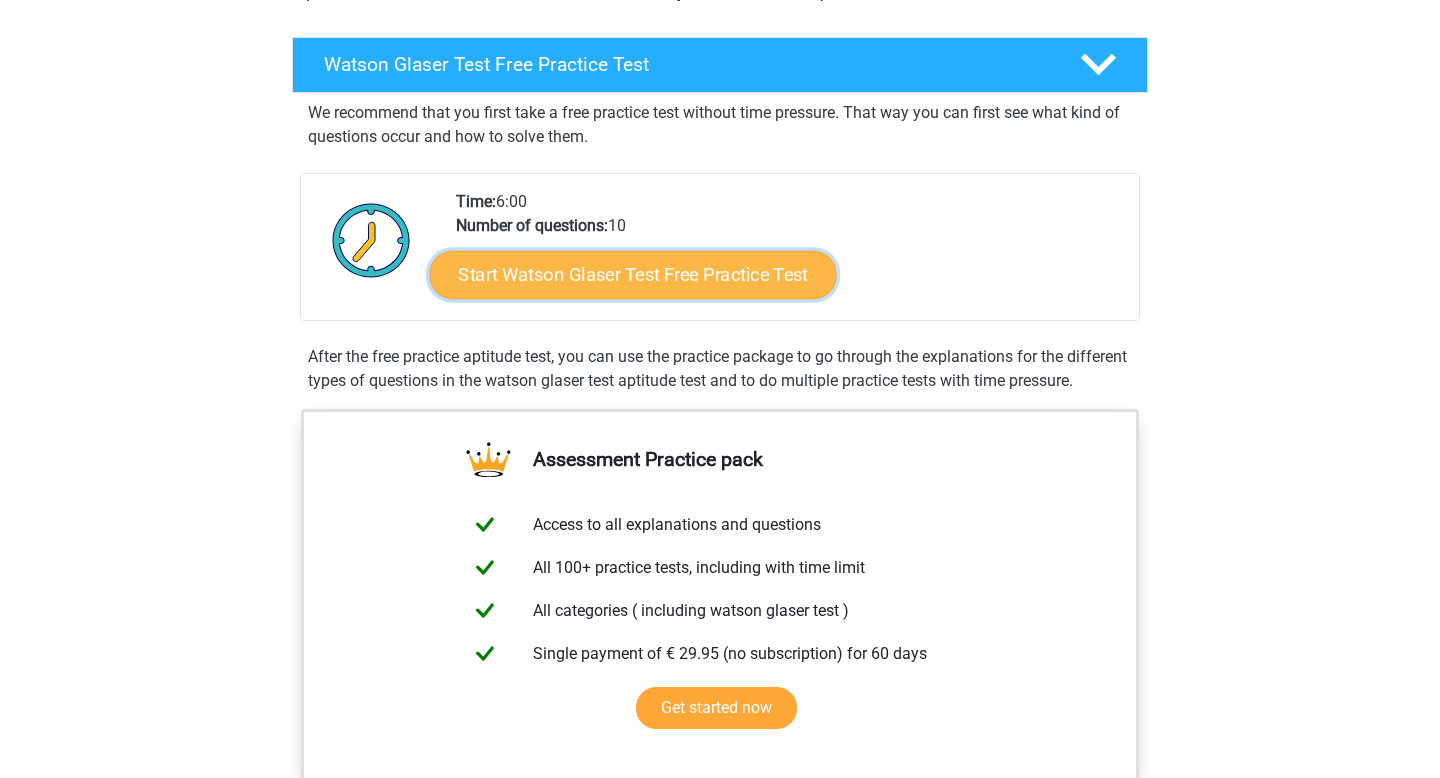 click on "Start Watson Glaser Test
Free Practice Test" at bounding box center (633, 275) 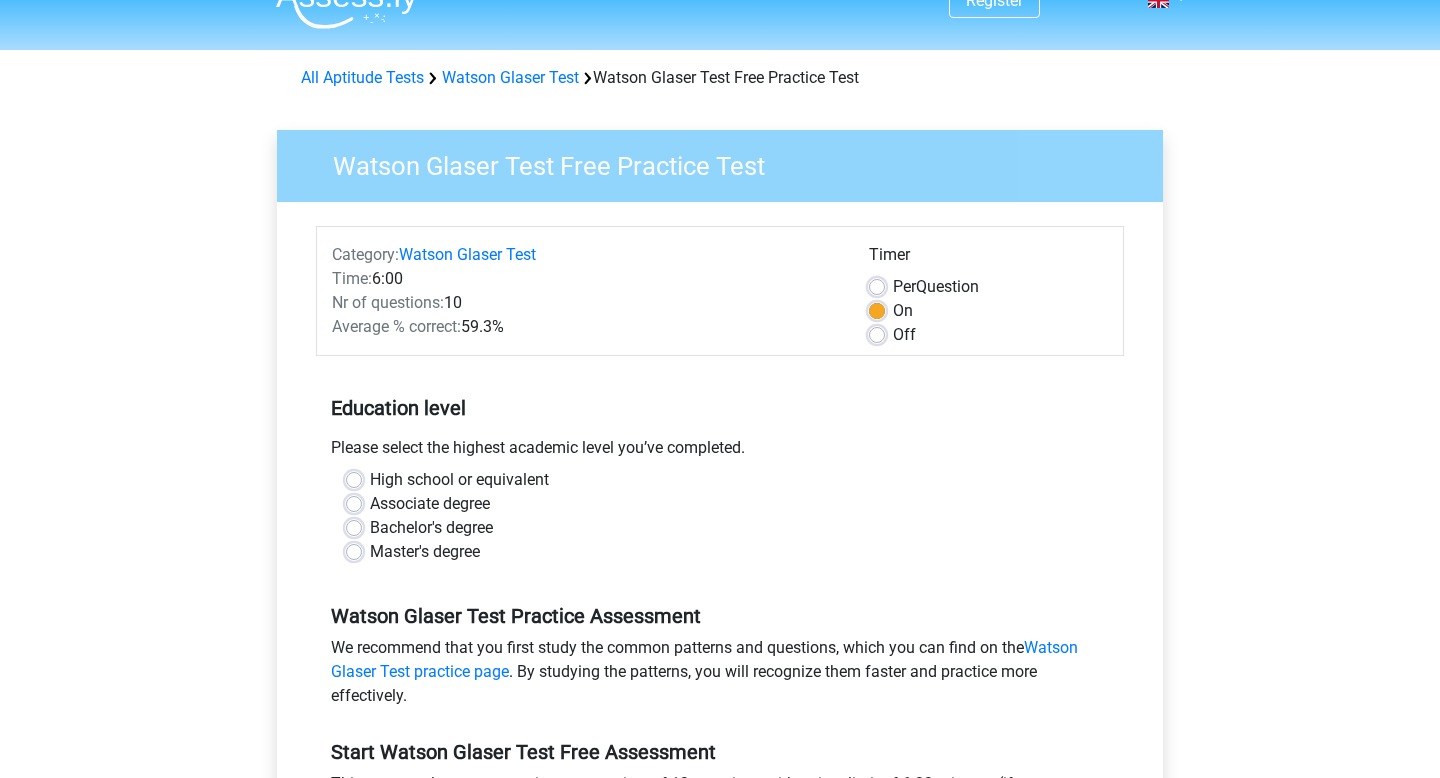 scroll, scrollTop: 38, scrollLeft: 0, axis: vertical 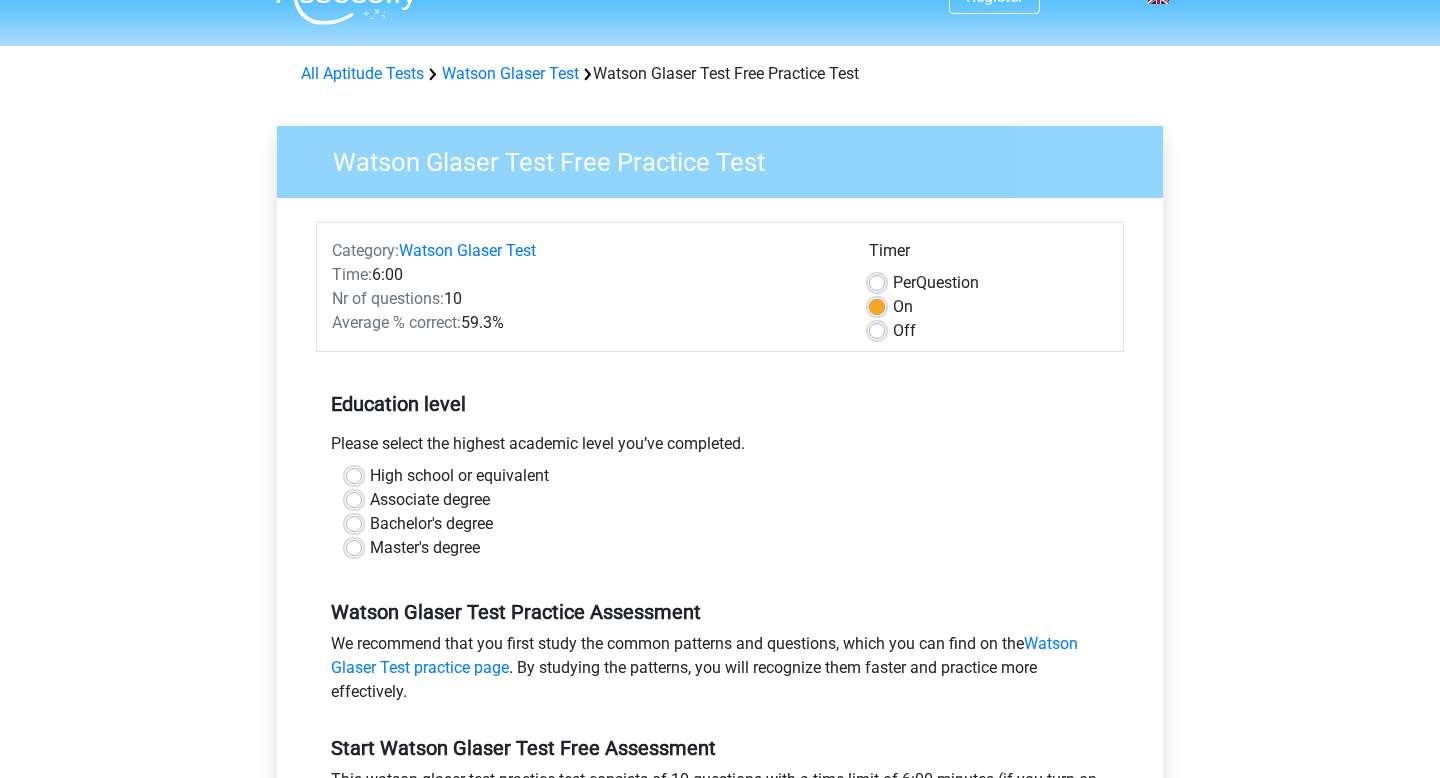 click on "Timer
Per  Question
On
Off" at bounding box center (988, 291) 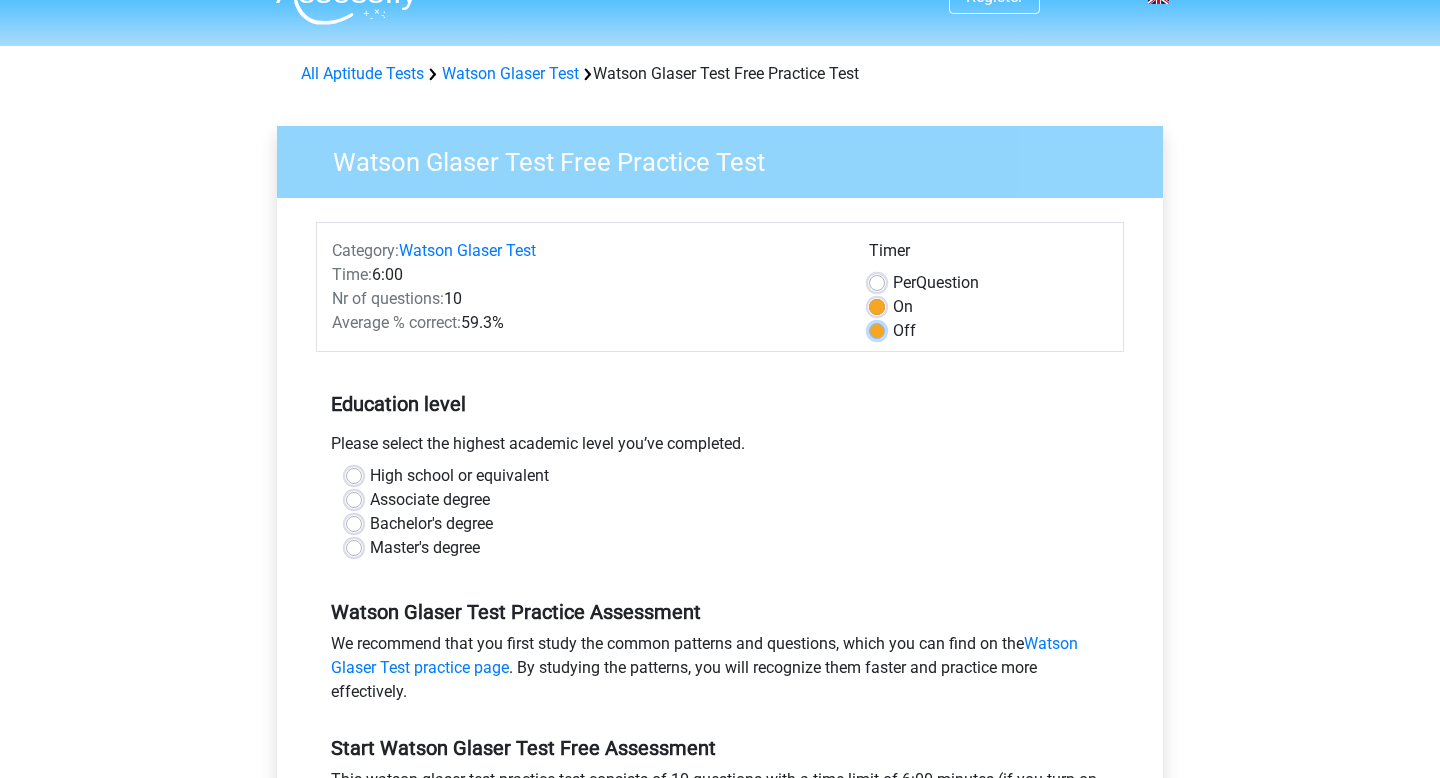 click on "Off" at bounding box center [877, 329] 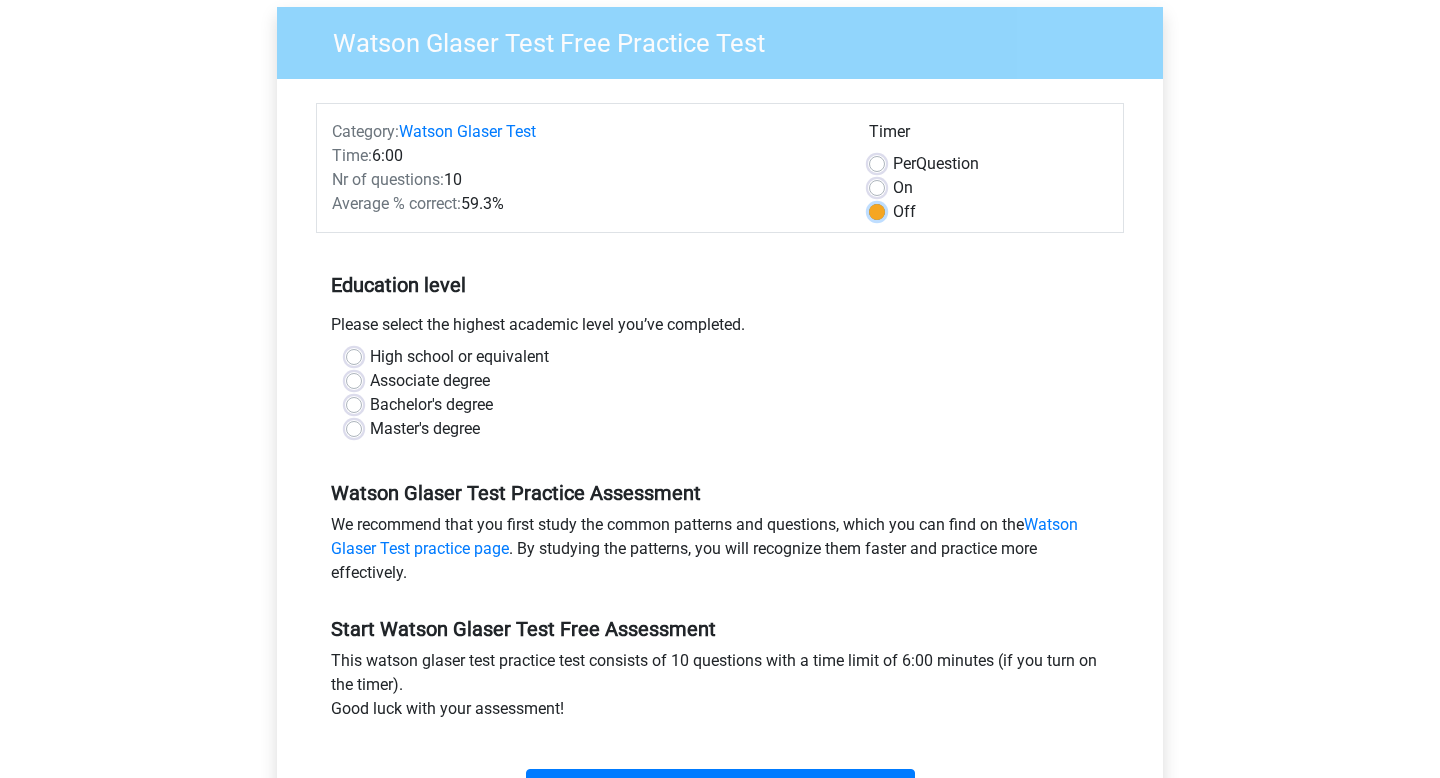 scroll, scrollTop: 204, scrollLeft: 0, axis: vertical 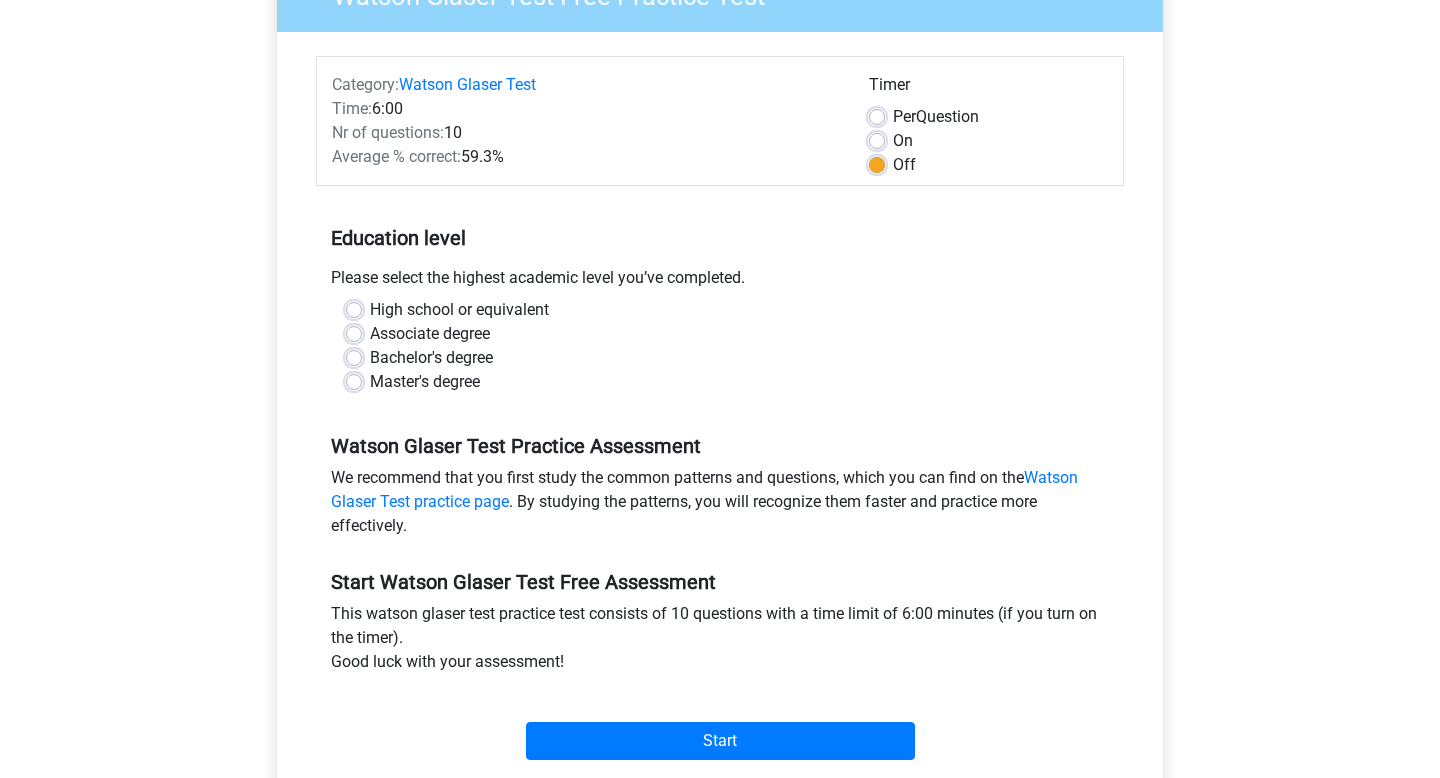 click on "Bachelor's degree" at bounding box center (431, 358) 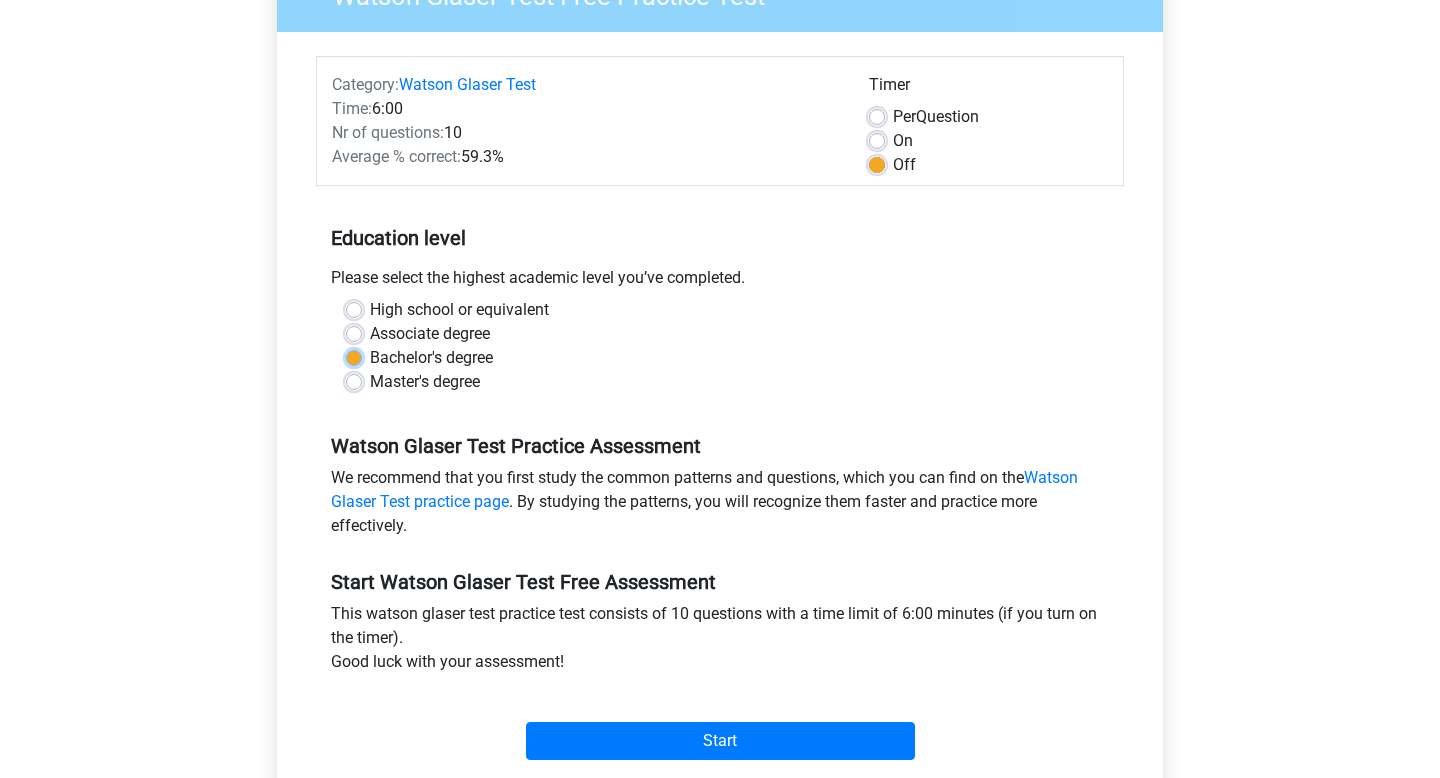 click on "Bachelor's degree" at bounding box center [354, 356] 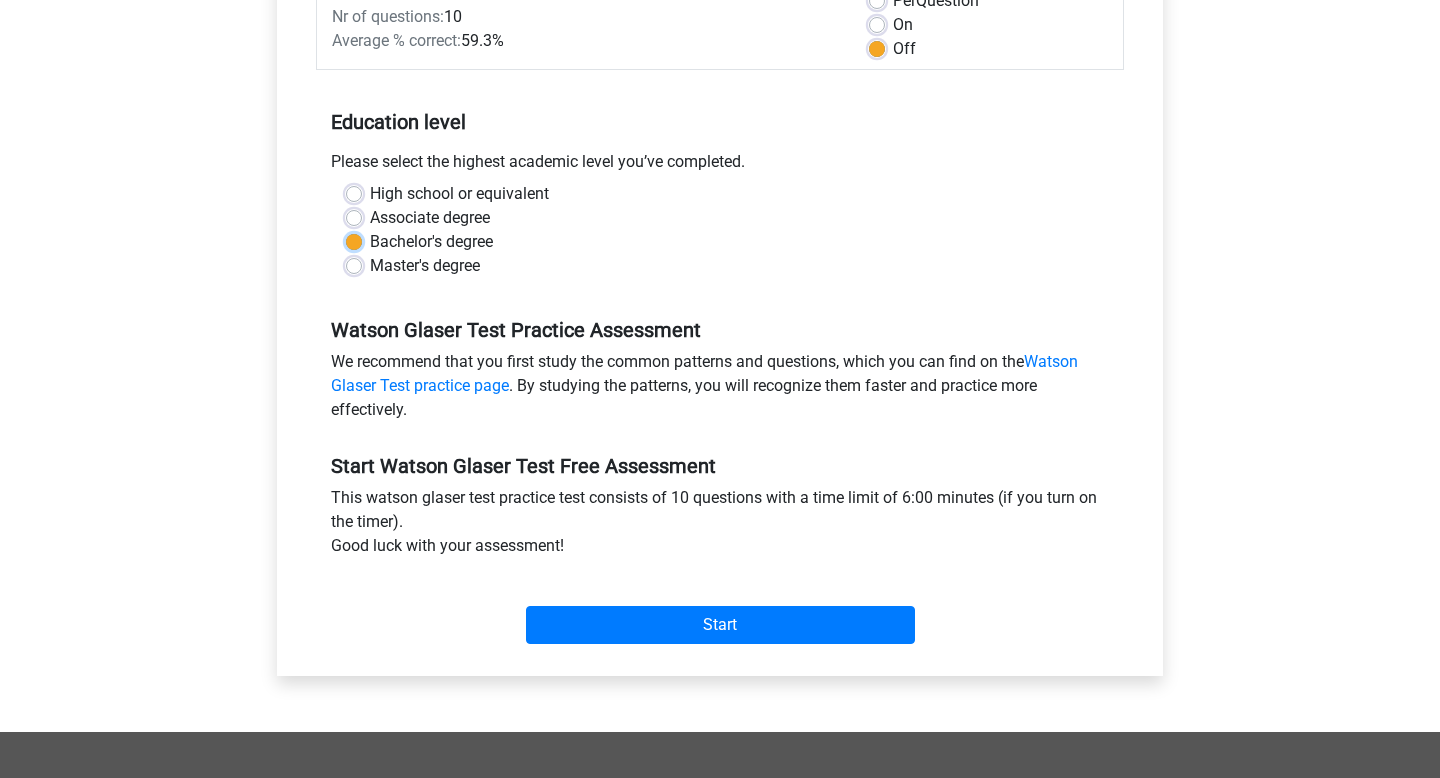 scroll, scrollTop: 321, scrollLeft: 0, axis: vertical 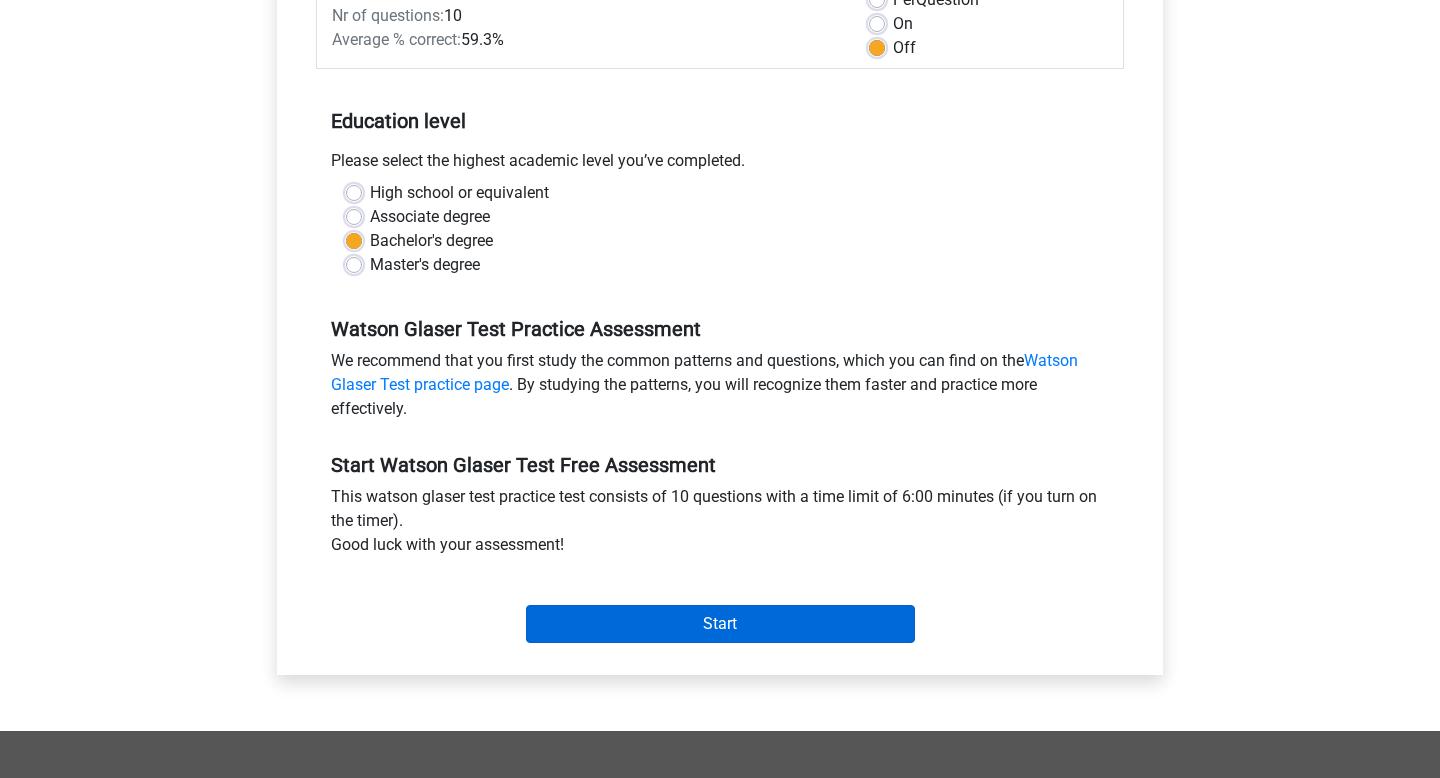 click on "Start" at bounding box center [720, 624] 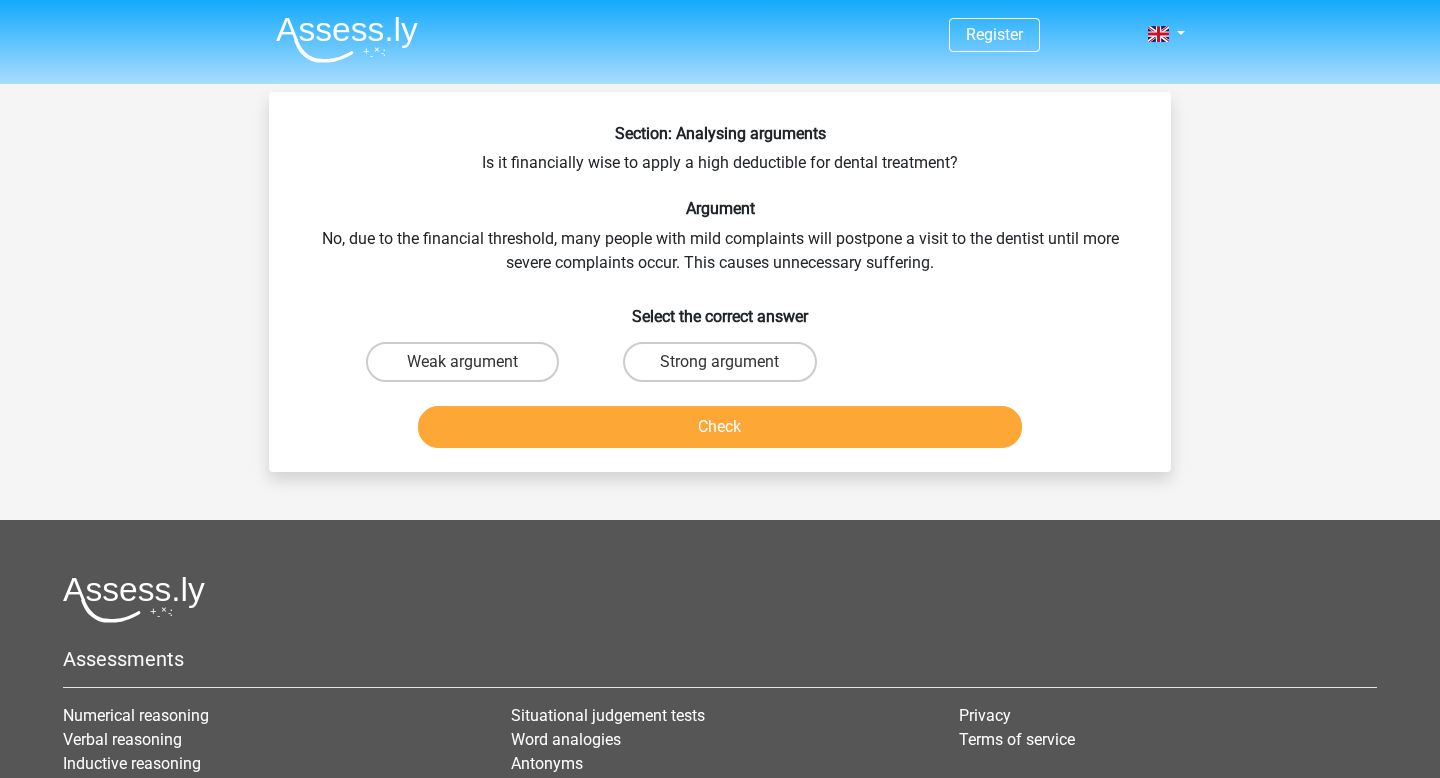 scroll, scrollTop: 0, scrollLeft: 0, axis: both 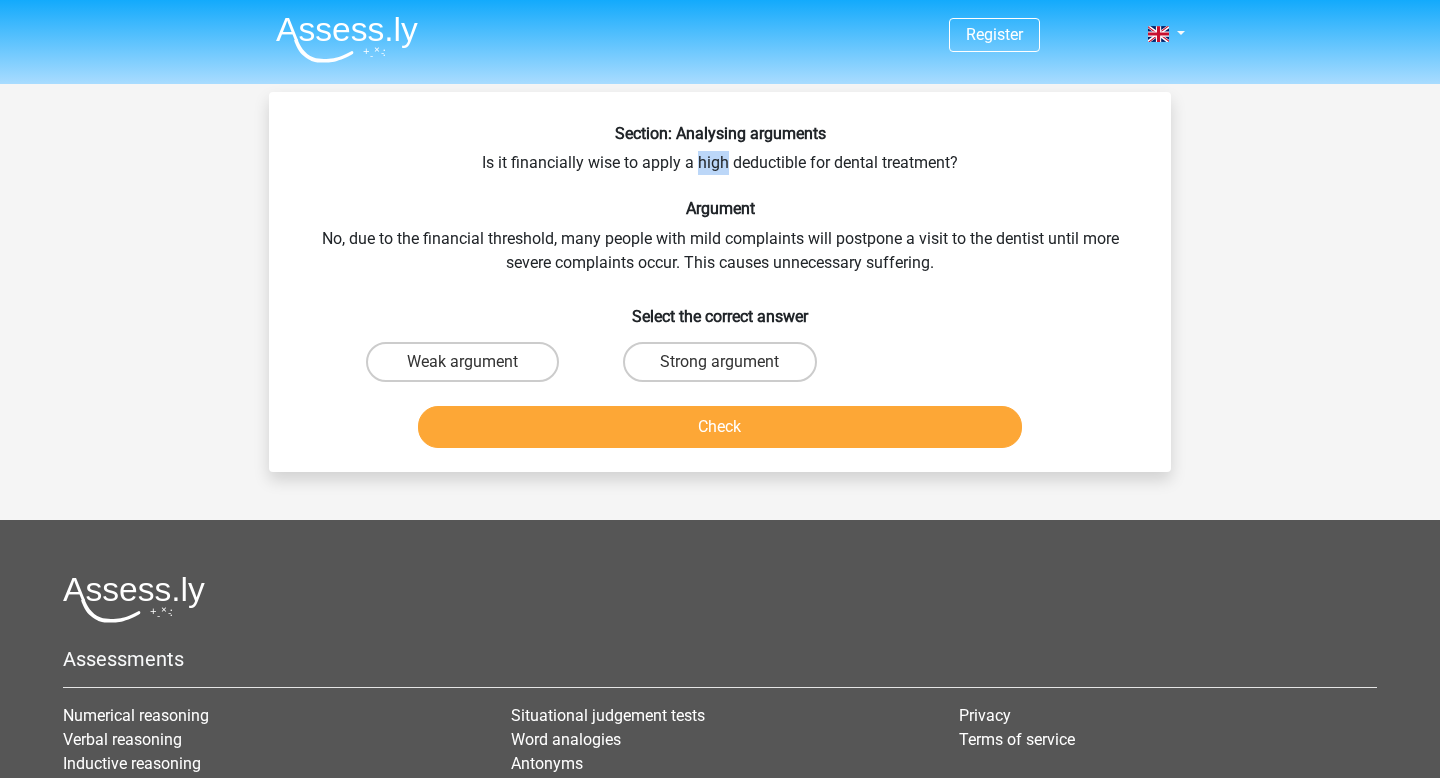 click on "Section: Analysing arguments Is it financially wise to apply a high deductible for dental treatment? Argument No, due to the financial threshold, many people with mild complaints will postpone a visit to the dentist until more severe complaints occur. This causes unnecessary suffering.
Select the correct answer
Weak argument
Strong argument" at bounding box center (720, 290) 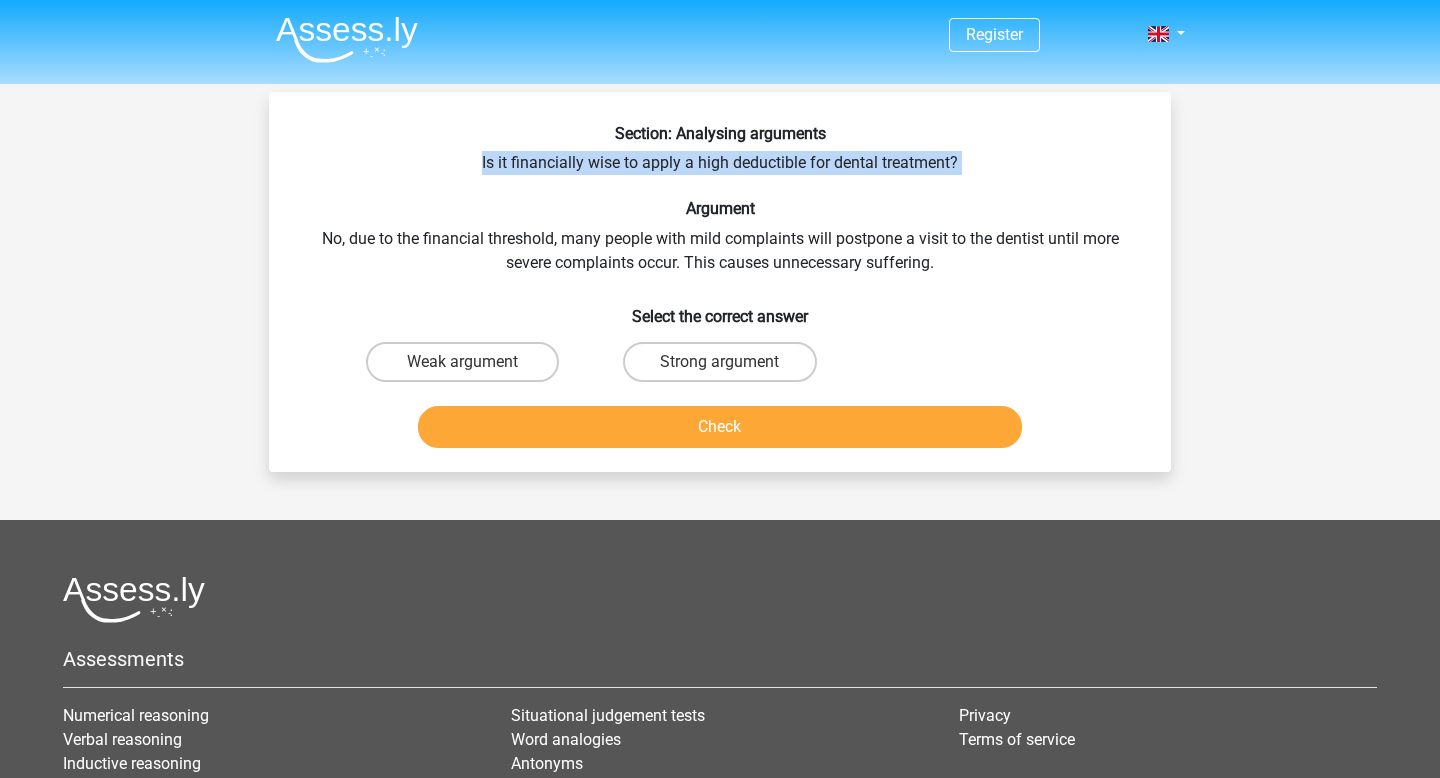 click on "Section: Analysing arguments Is it financially wise to apply a high deductible for dental treatment? Argument No, due to the financial threshold, many people with mild complaints will postpone a visit to the dentist until more severe complaints occur. This causes unnecessary suffering.
Select the correct answer
Weak argument
Strong argument" at bounding box center (720, 290) 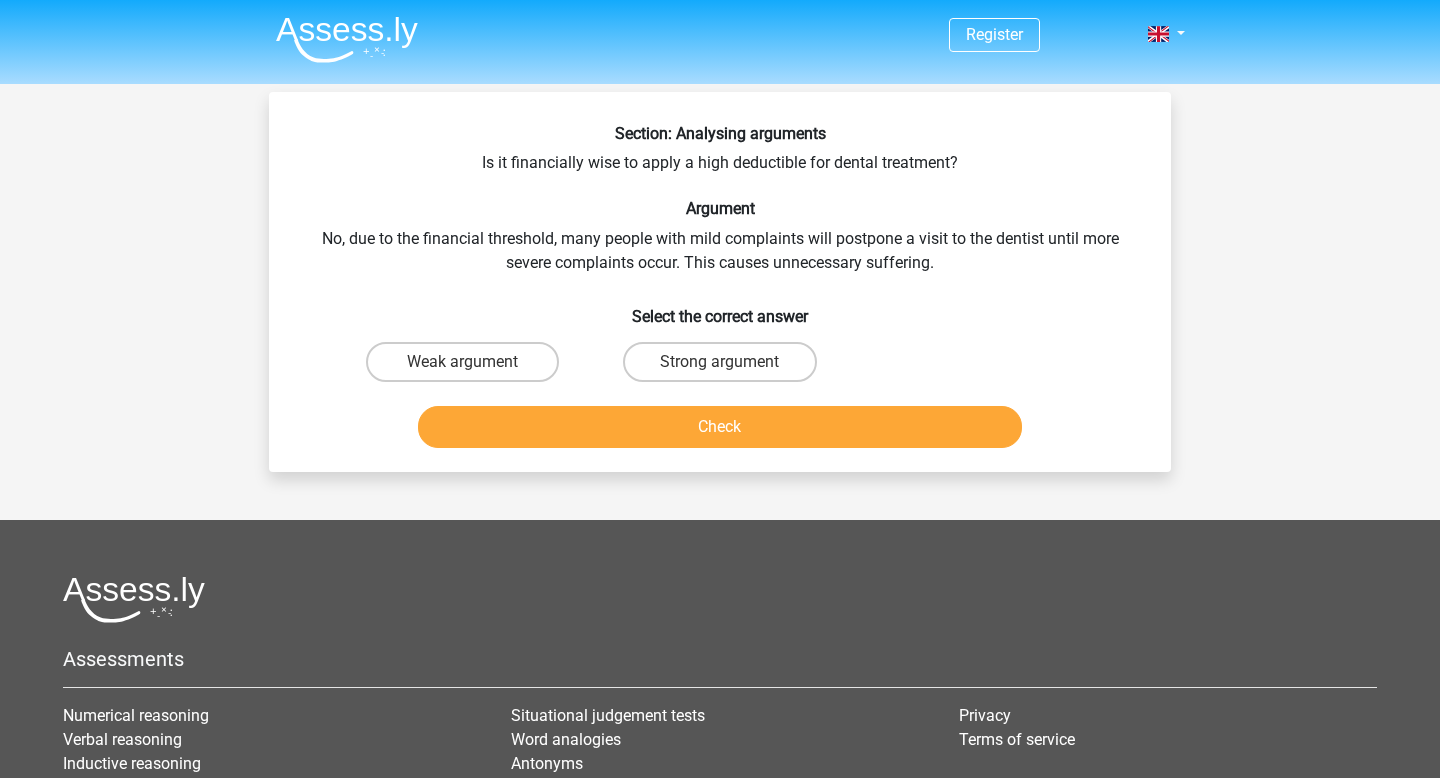 click on "Section: Analysing arguments Is it financially wise to apply a high deductible for dental treatment? Argument No, due to the financial threshold, many people with mild complaints will postpone a visit to the dentist until more severe complaints occur. This causes unnecessary suffering.
Select the correct answer
Weak argument
Strong argument" at bounding box center (720, 290) 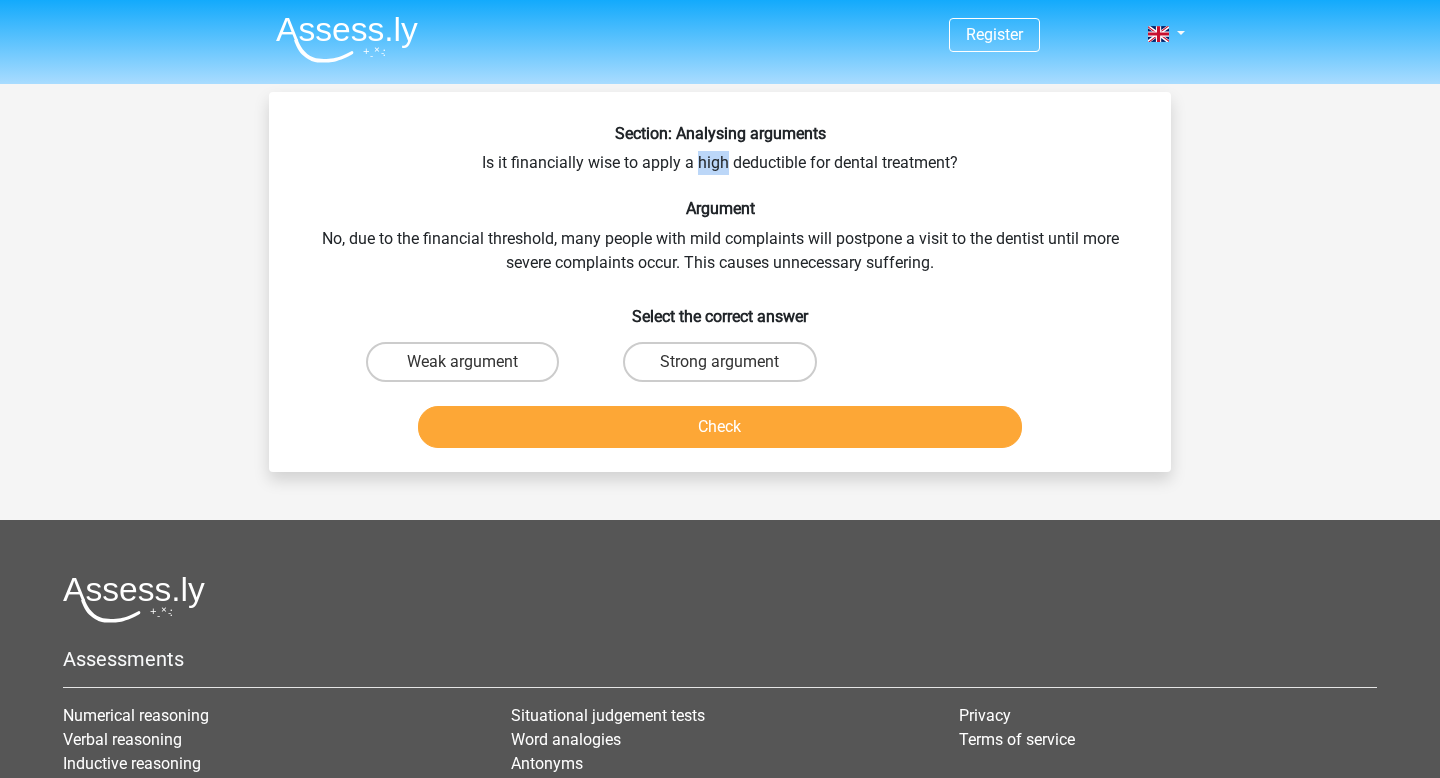 click on "Section: Analysing arguments Is it financially wise to apply a high deductible for dental treatment? Argument No, due to the financial threshold, many people with mild complaints will postpone a visit to the dentist until more severe complaints occur. This causes unnecessary suffering.
Select the correct answer
Weak argument
Strong argument" at bounding box center [720, 290] 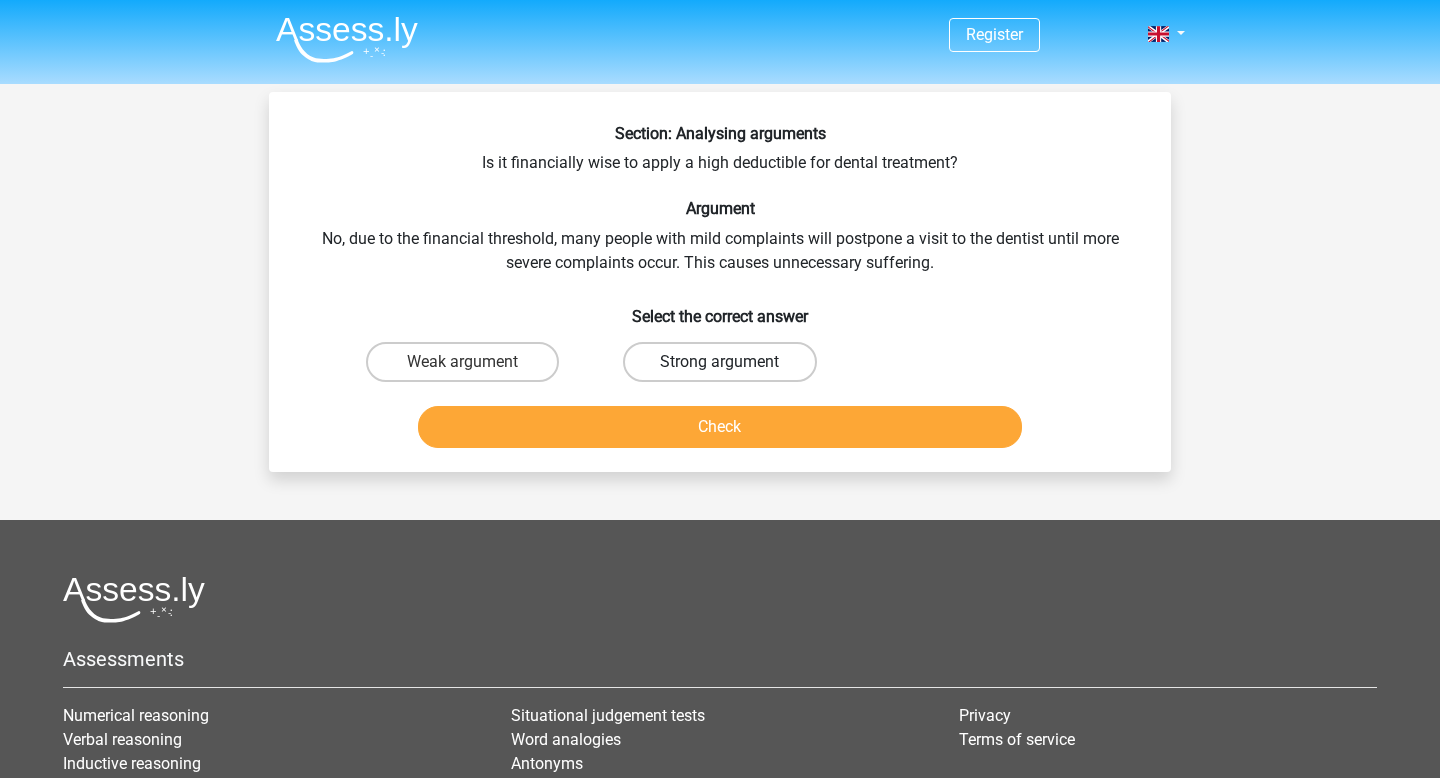 click on "Strong argument" at bounding box center [719, 362] 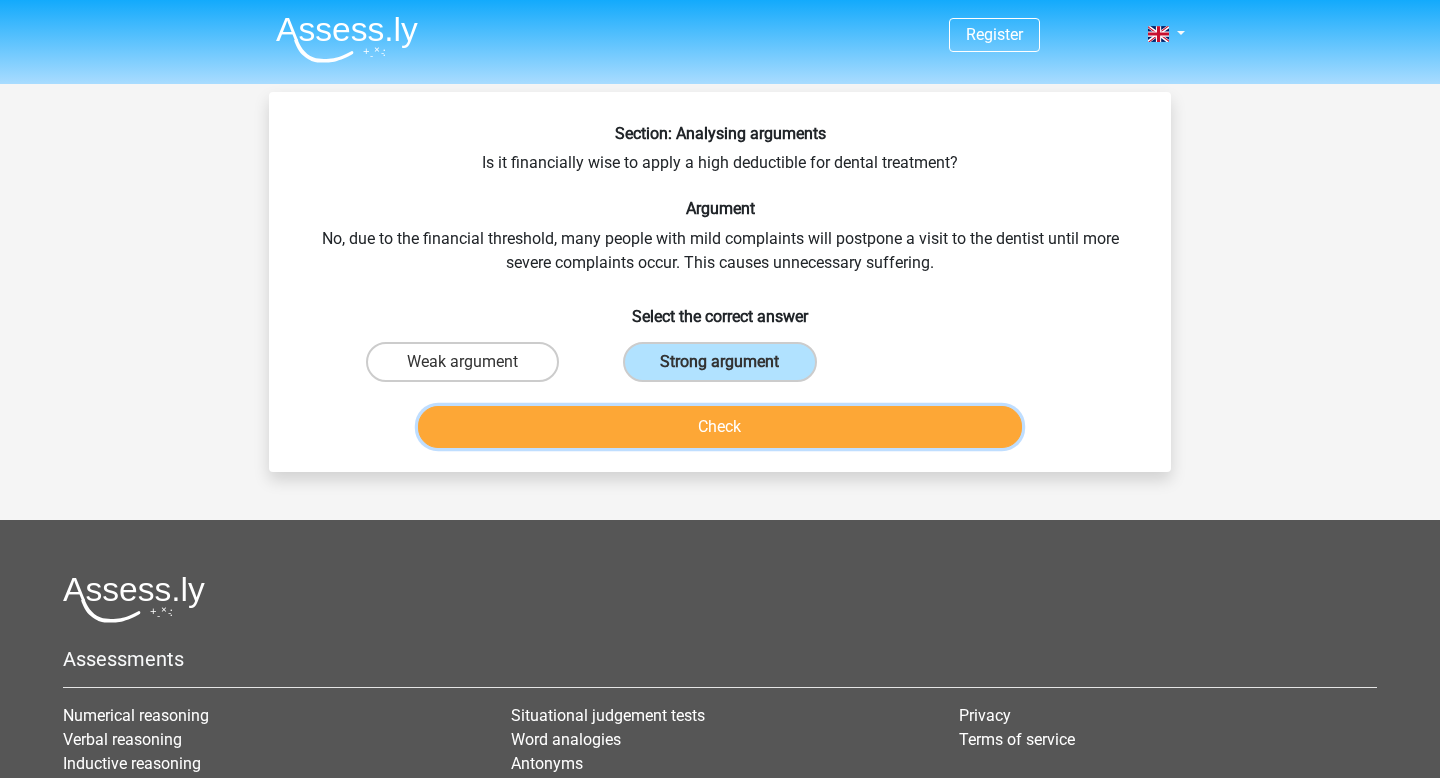 click on "Check" at bounding box center (720, 427) 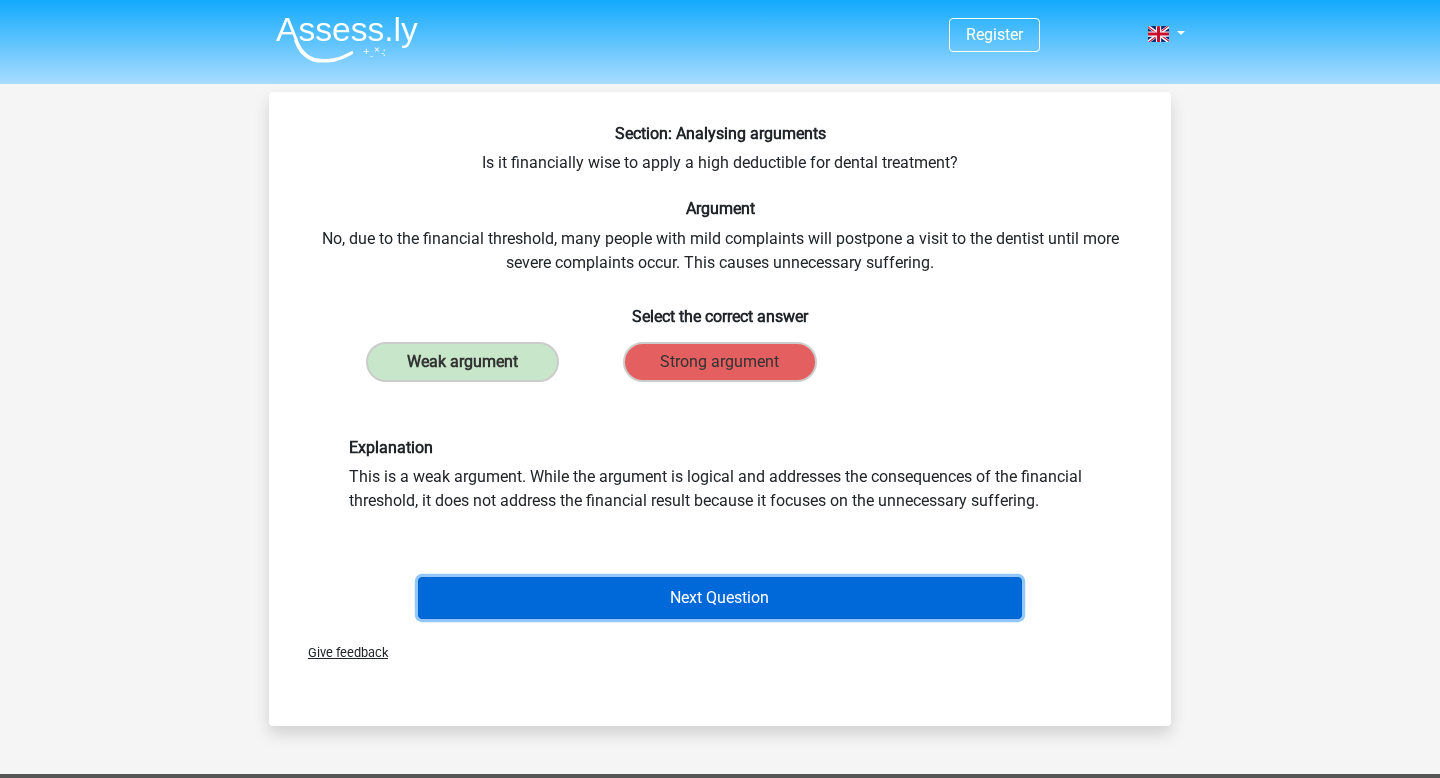 click on "Next Question" at bounding box center (720, 598) 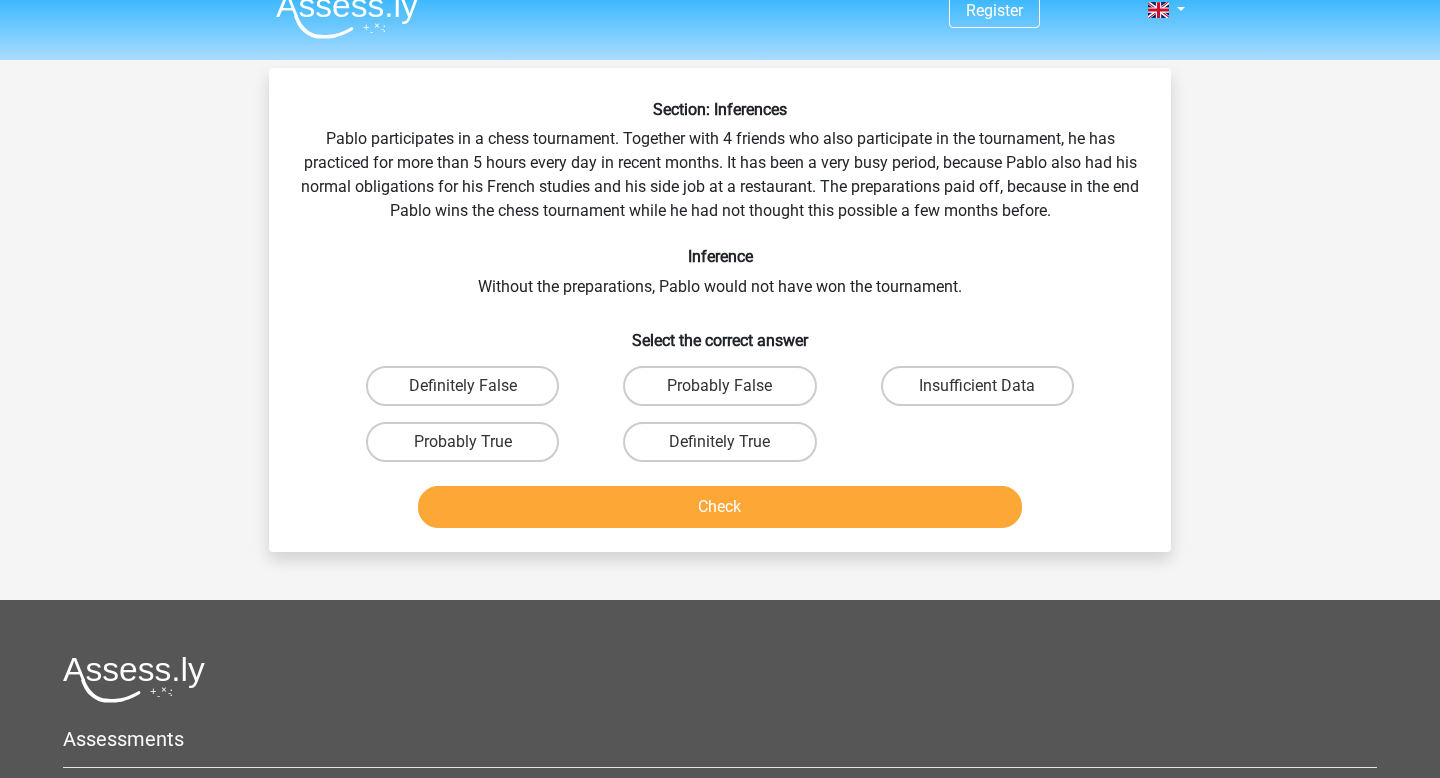 scroll, scrollTop: 25, scrollLeft: 0, axis: vertical 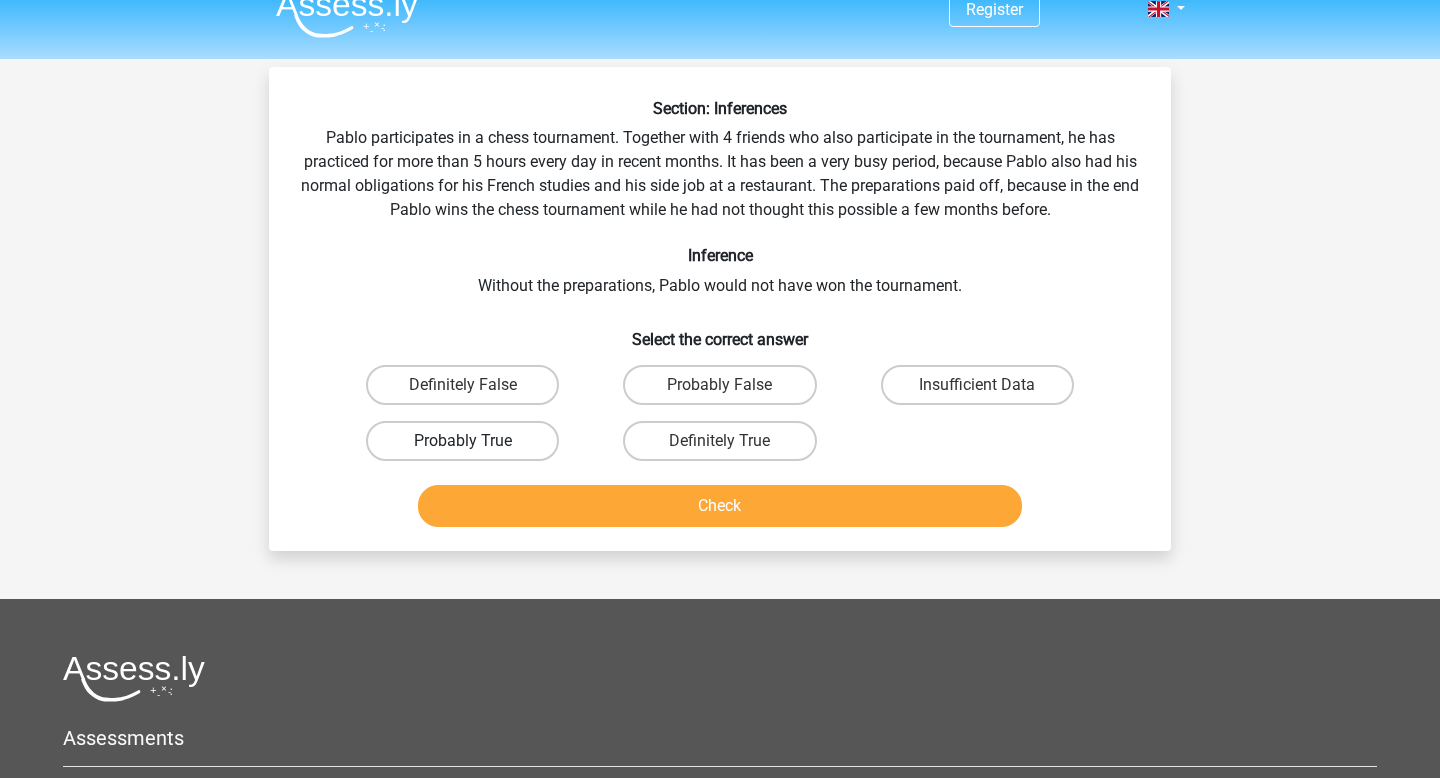 click on "Probably True" at bounding box center [462, 441] 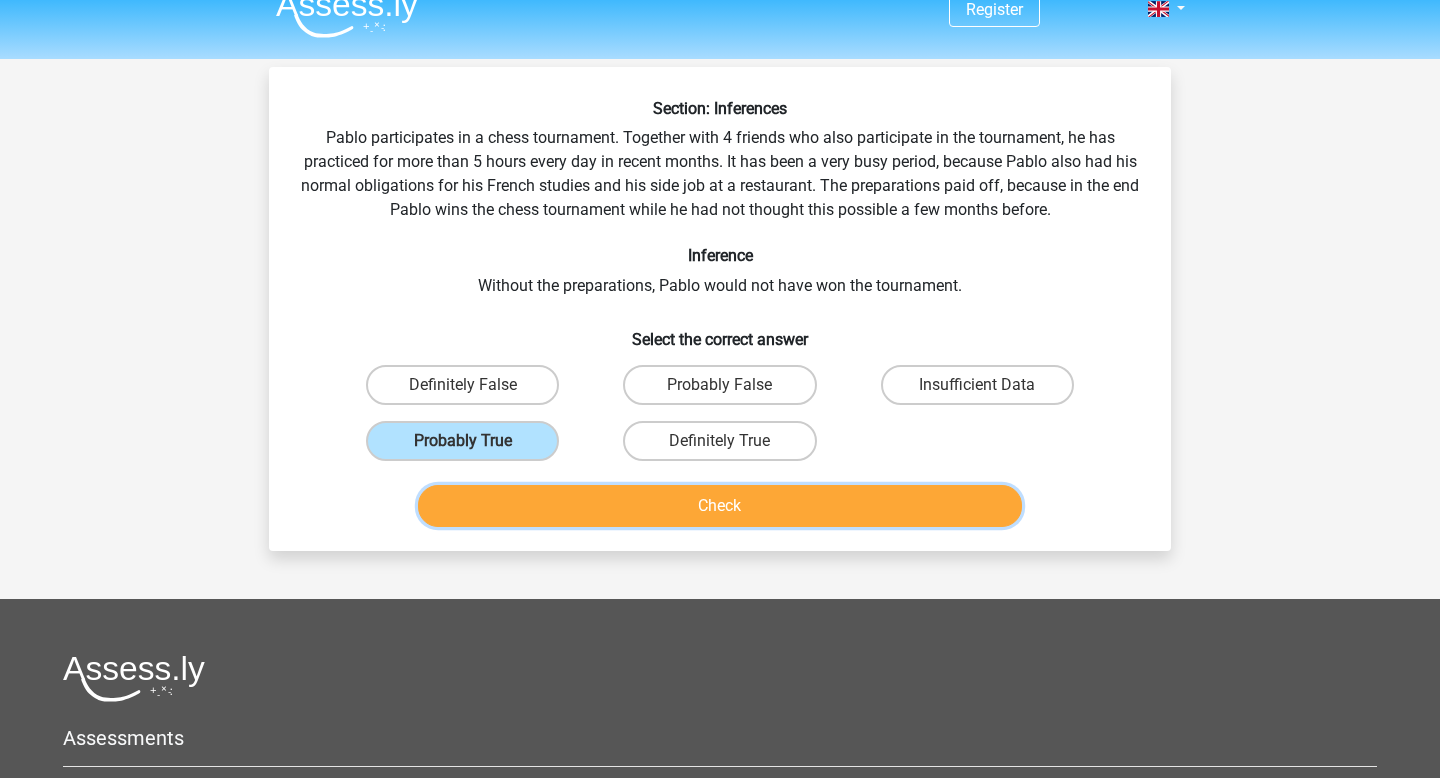 click on "Check" at bounding box center (720, 506) 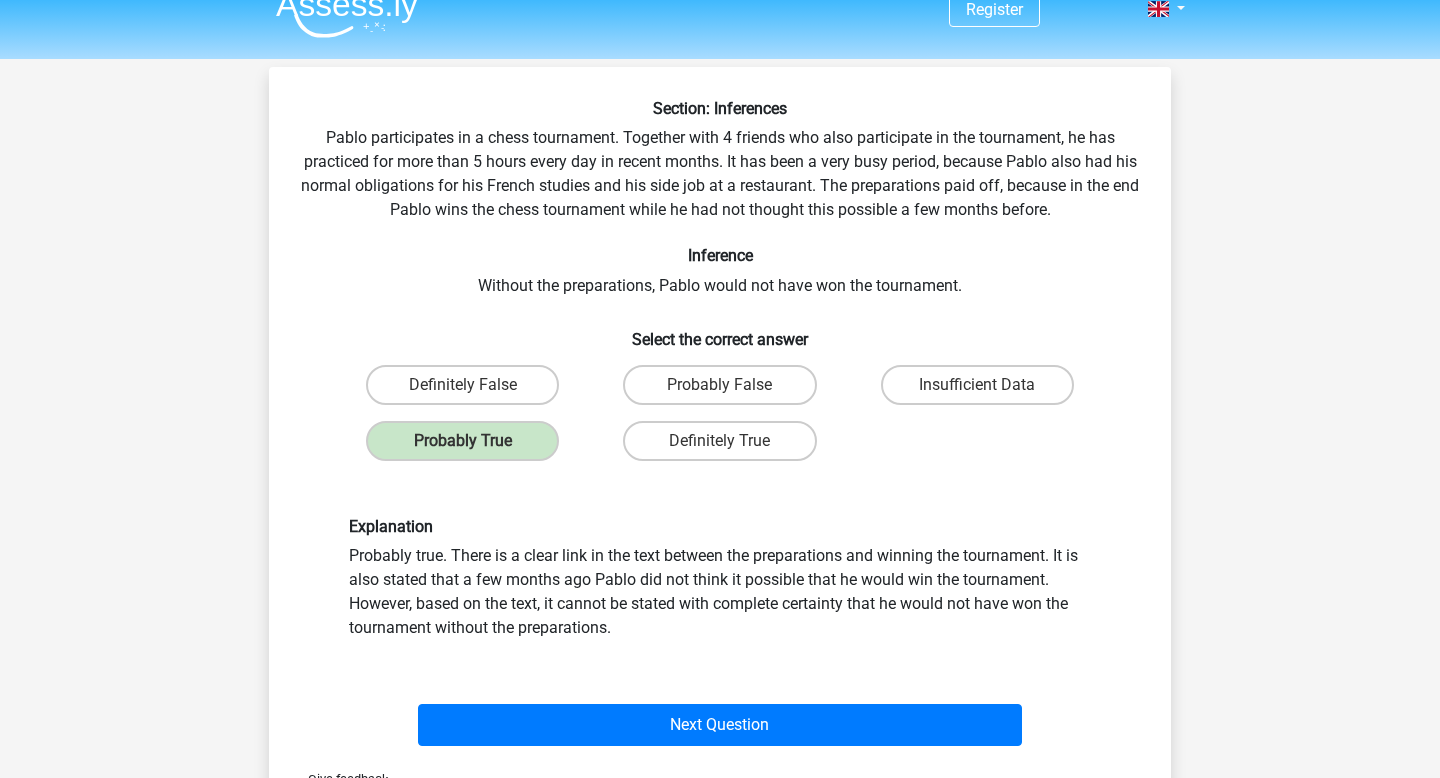 click on "Next Question" at bounding box center [720, 721] 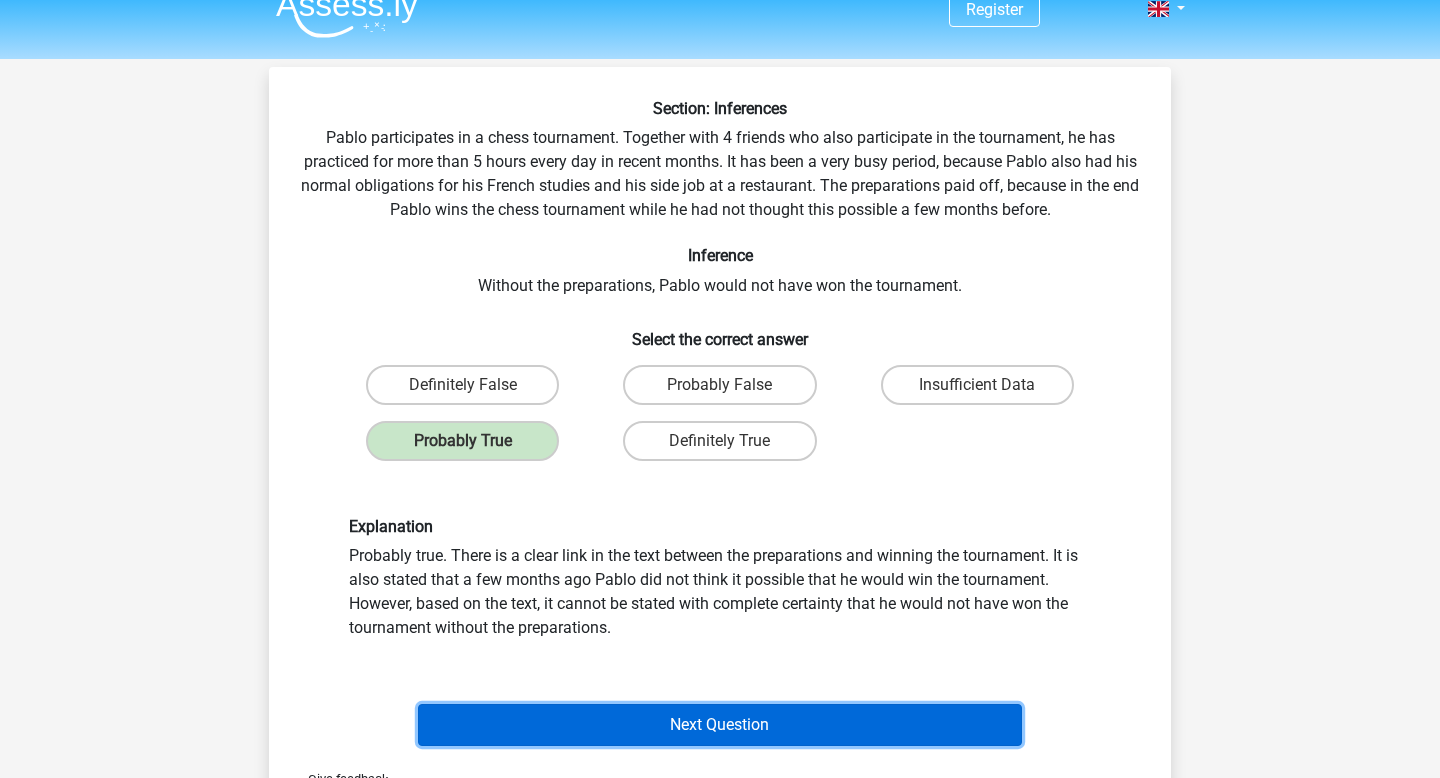 click on "Next Question" at bounding box center [720, 725] 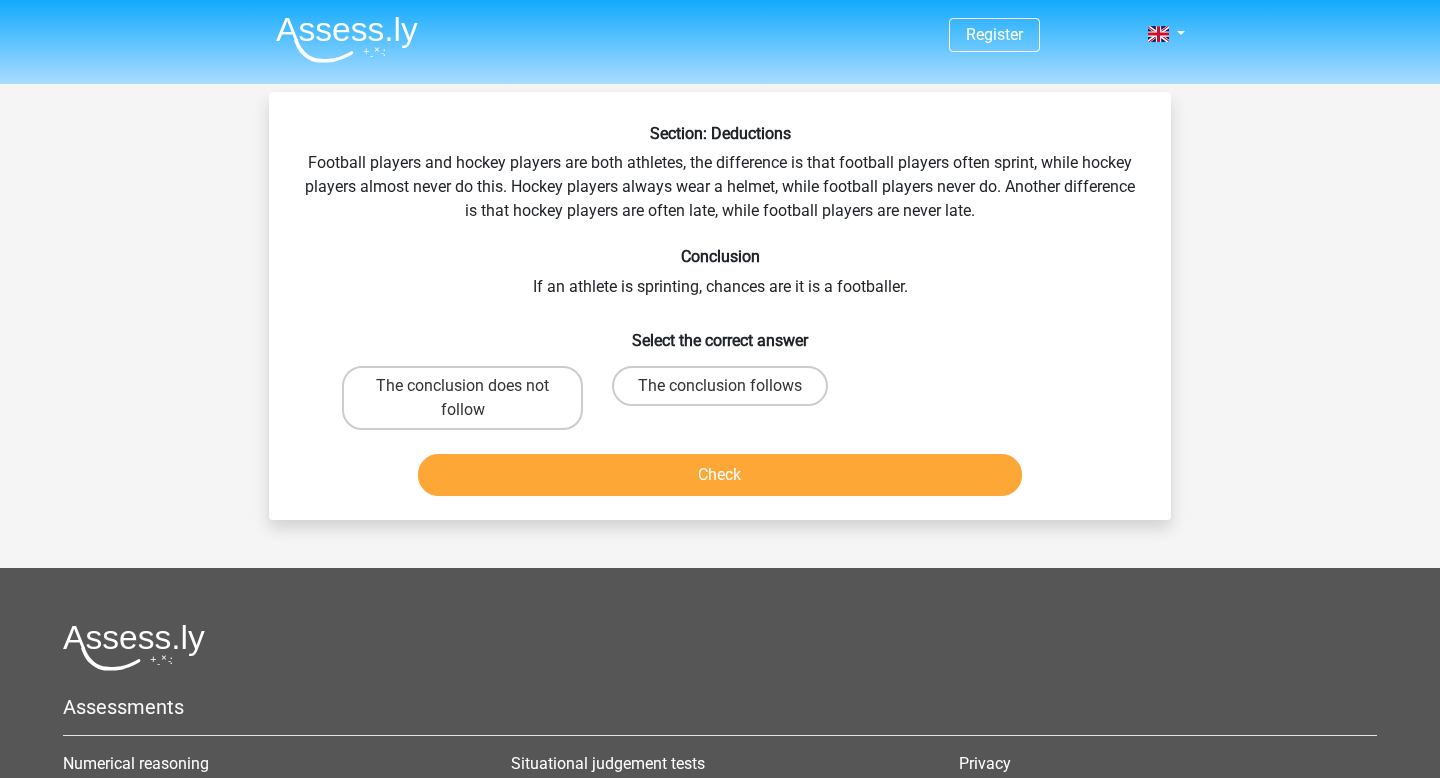 scroll, scrollTop: 0, scrollLeft: 0, axis: both 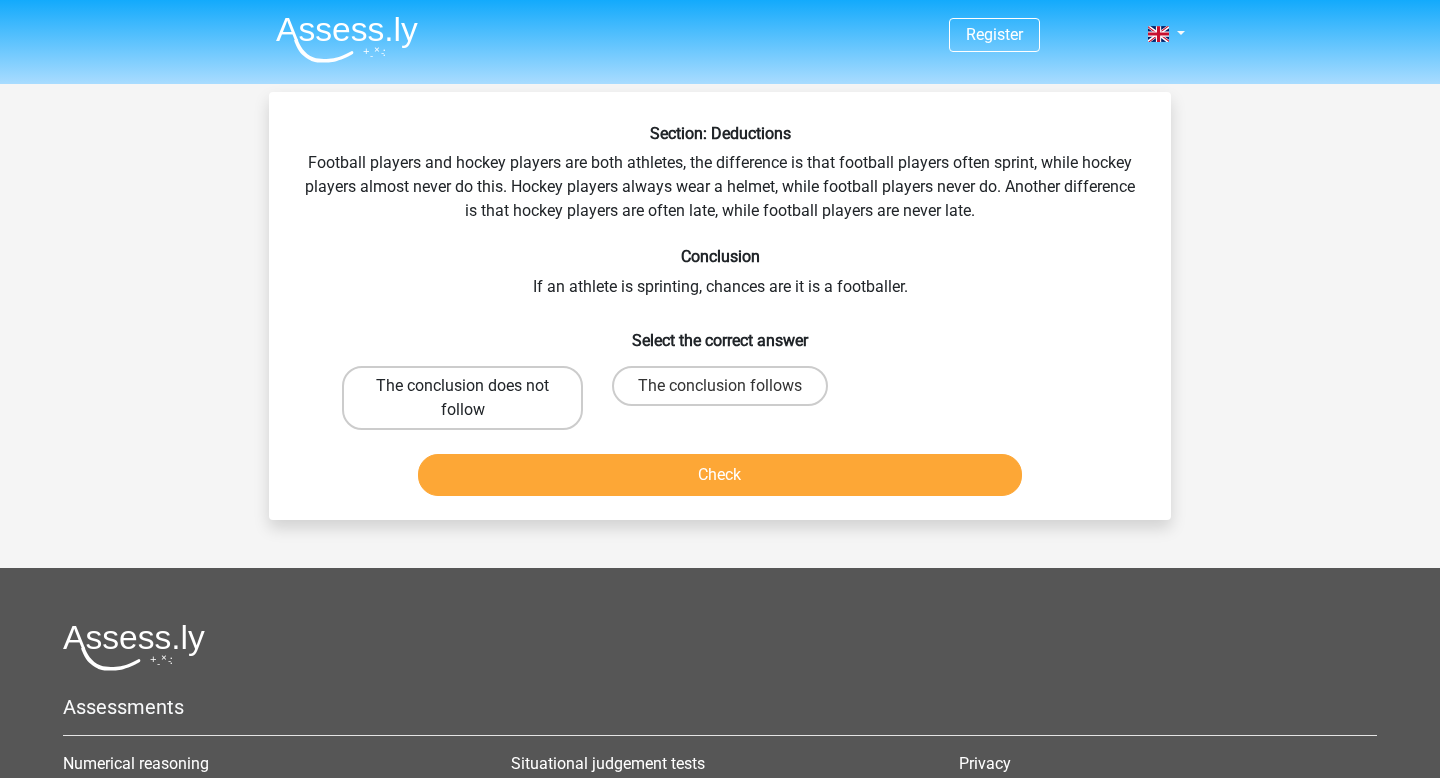 click on "The conclusion does not follow" at bounding box center [462, 398] 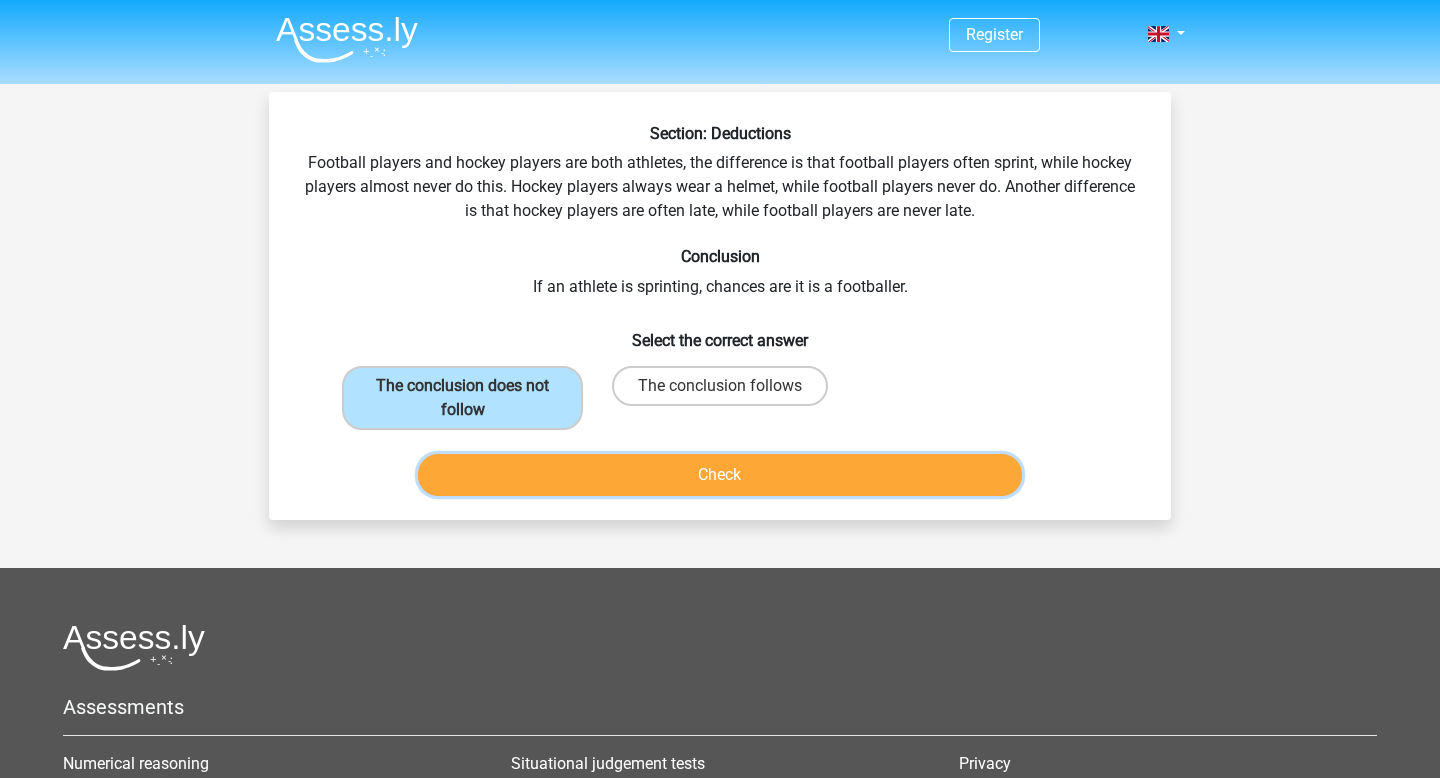 click on "Check" at bounding box center (720, 475) 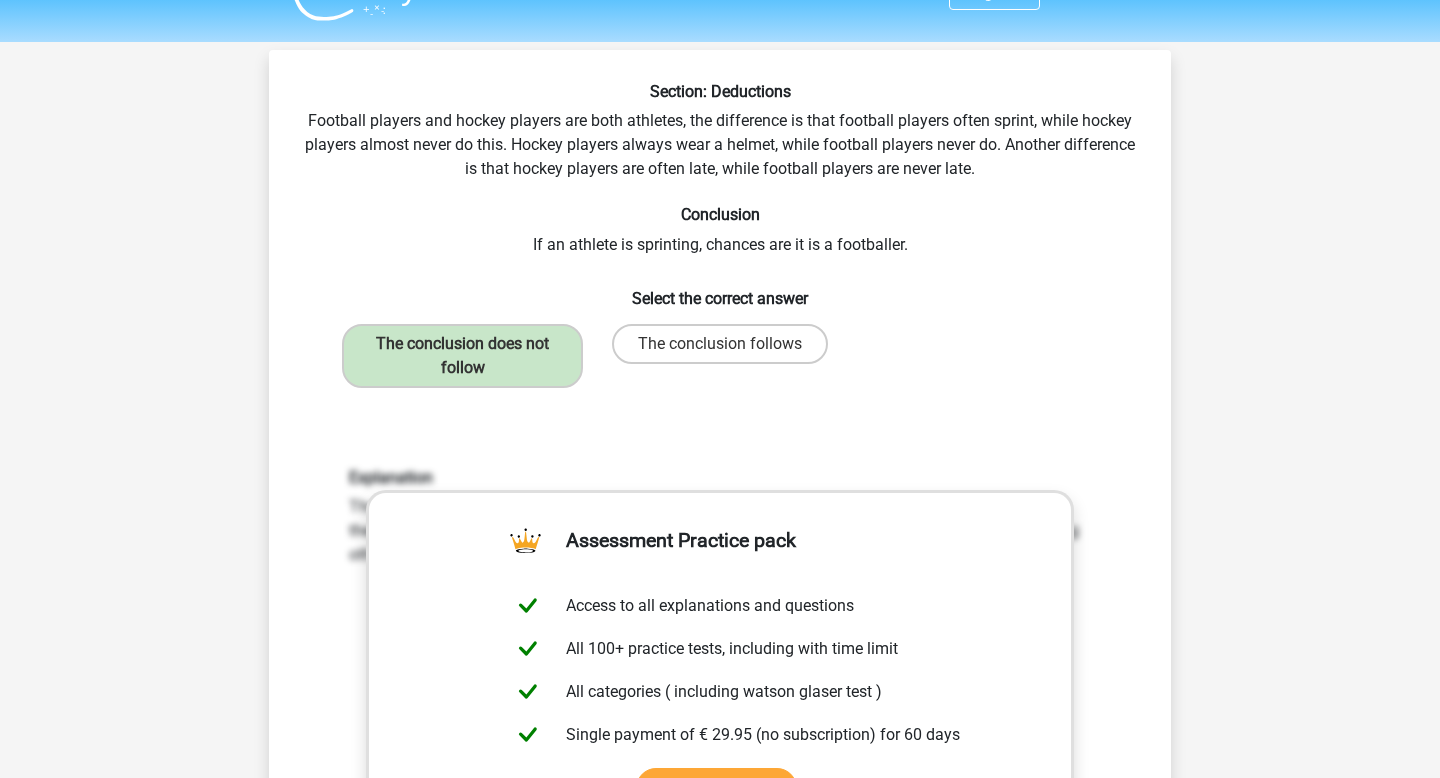 scroll, scrollTop: 505, scrollLeft: 0, axis: vertical 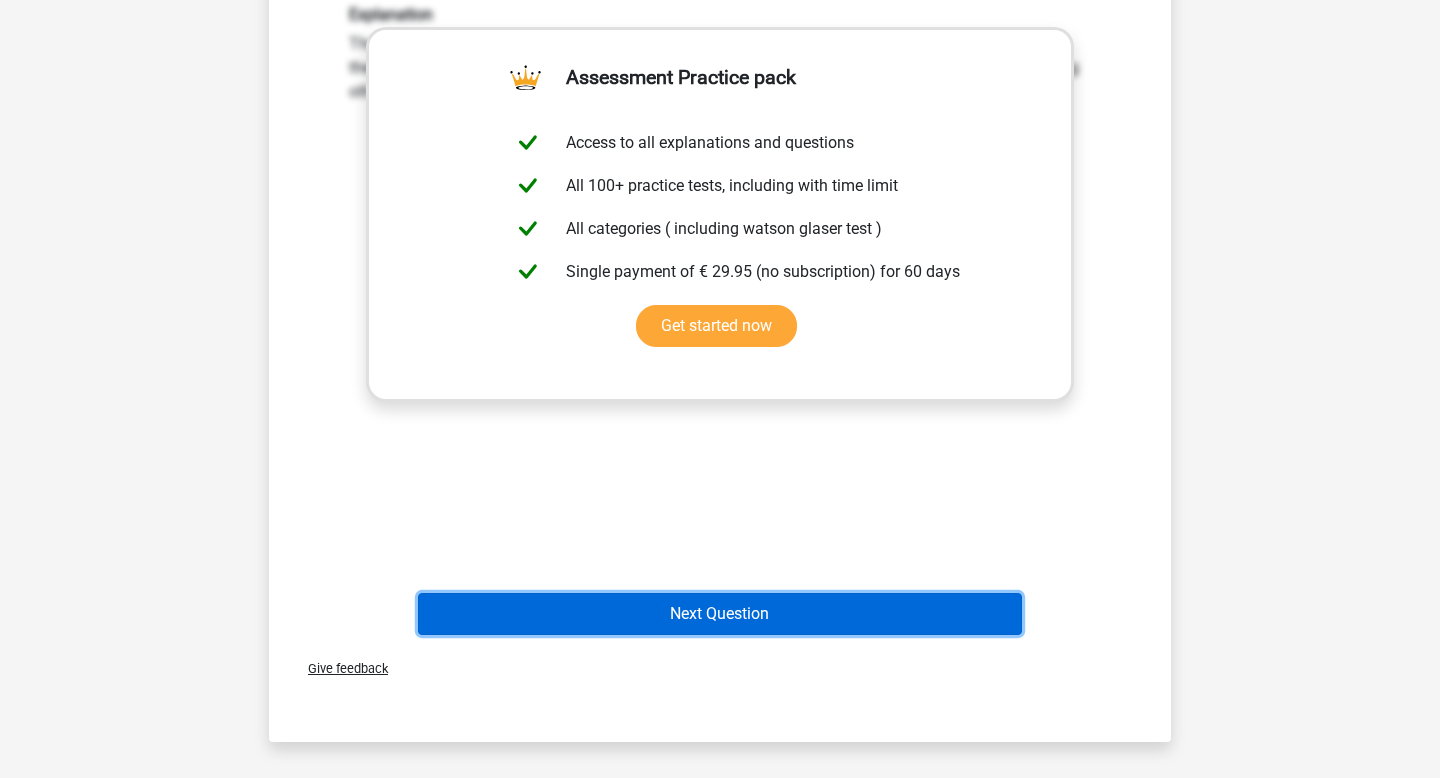 click on "Next Question" at bounding box center [720, 614] 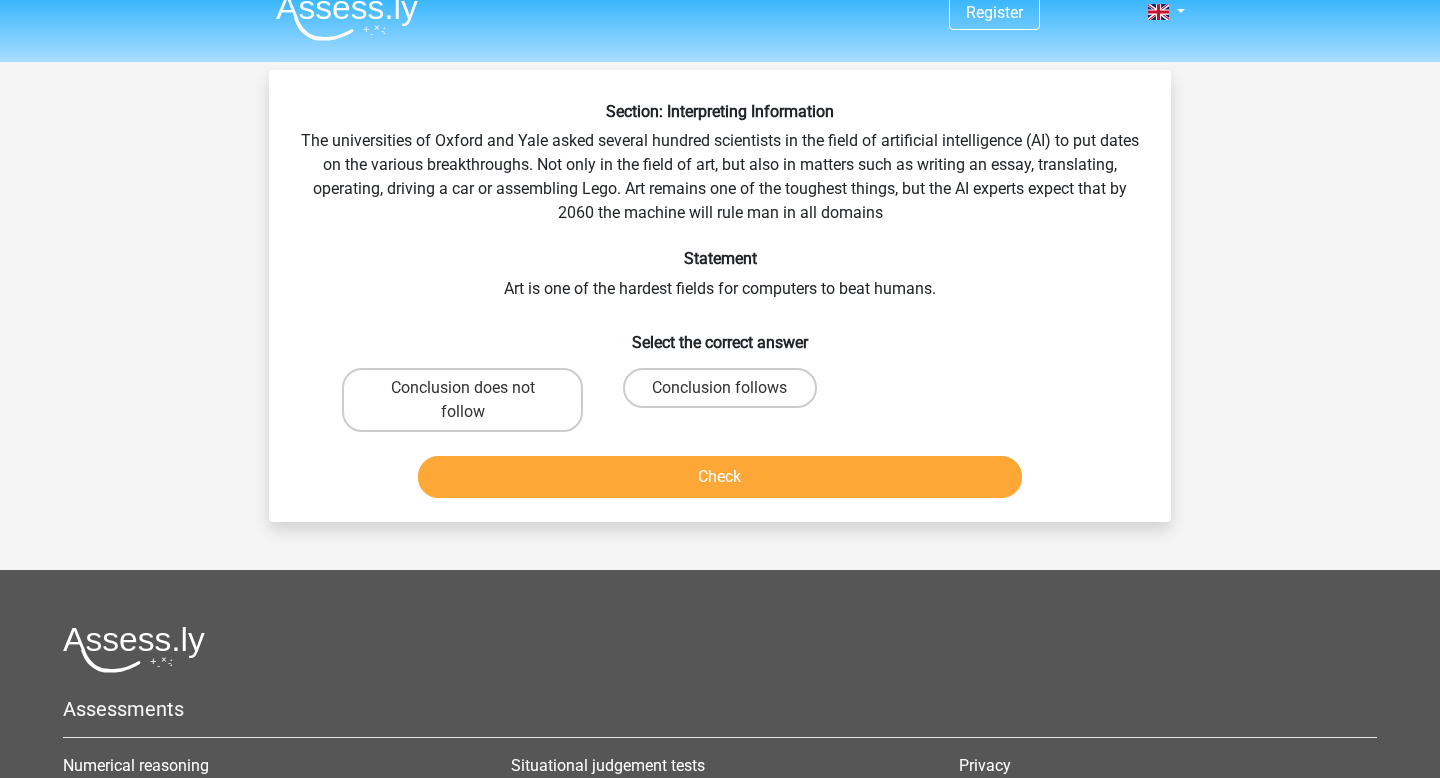 scroll, scrollTop: 24, scrollLeft: 0, axis: vertical 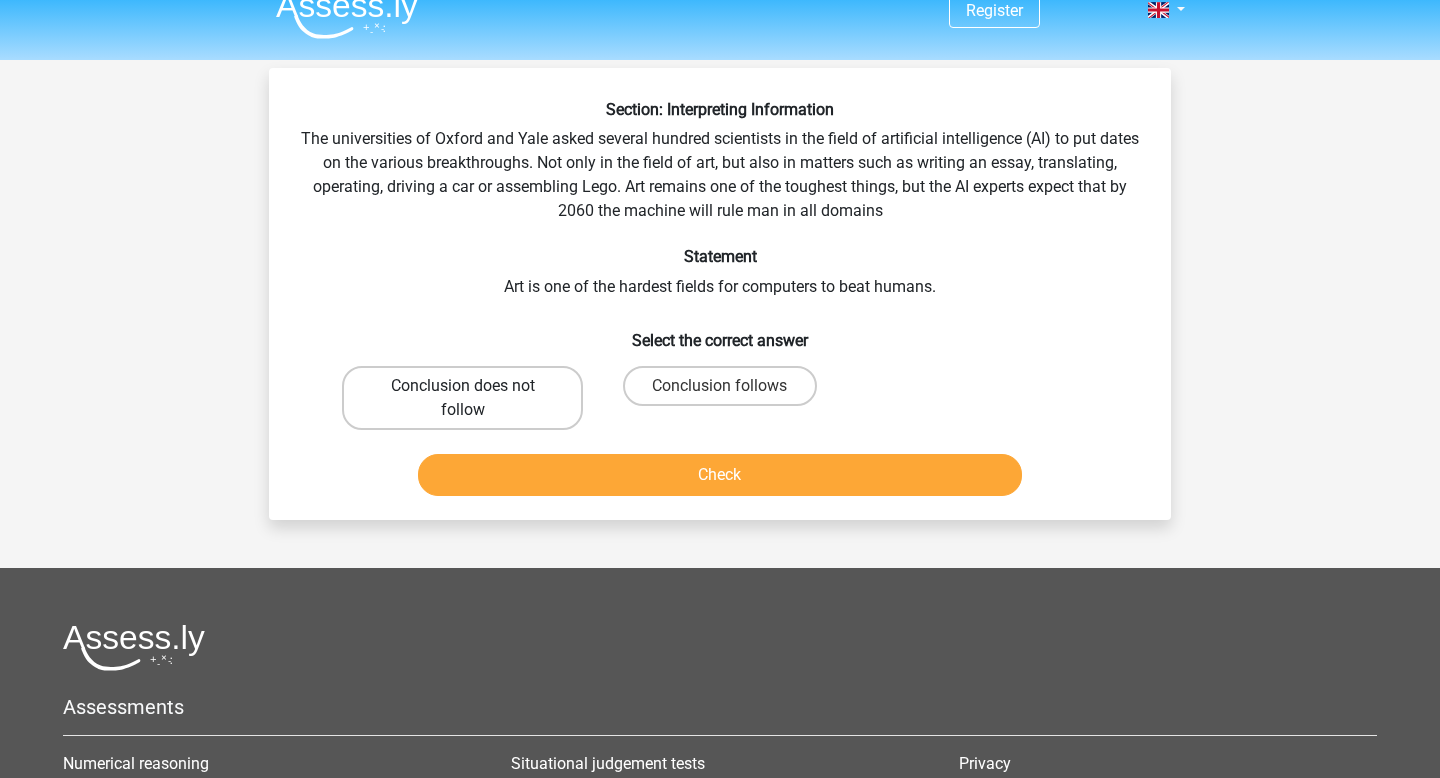click on "Conclusion does not follow" at bounding box center (462, 398) 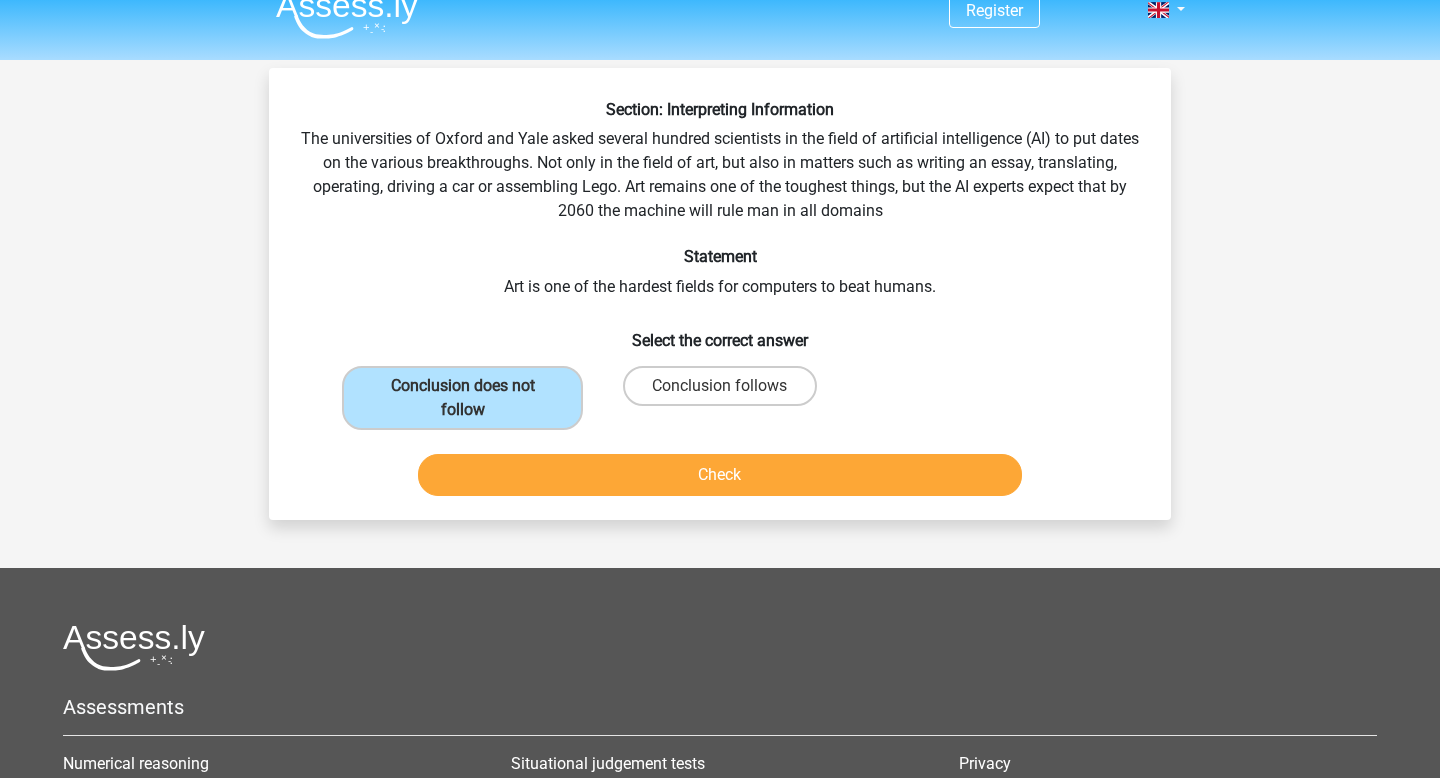 click on "Check" at bounding box center [720, 479] 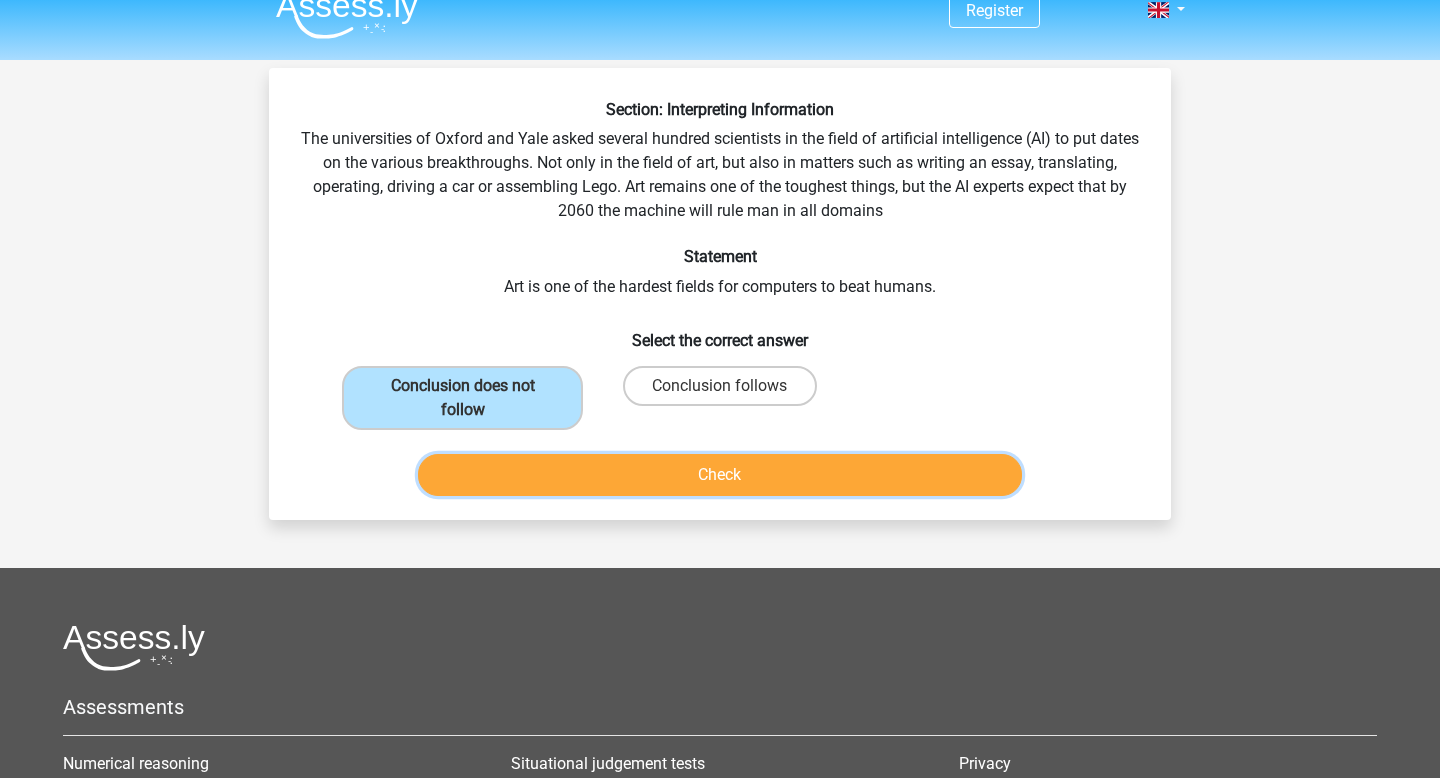 click on "Check" at bounding box center [720, 475] 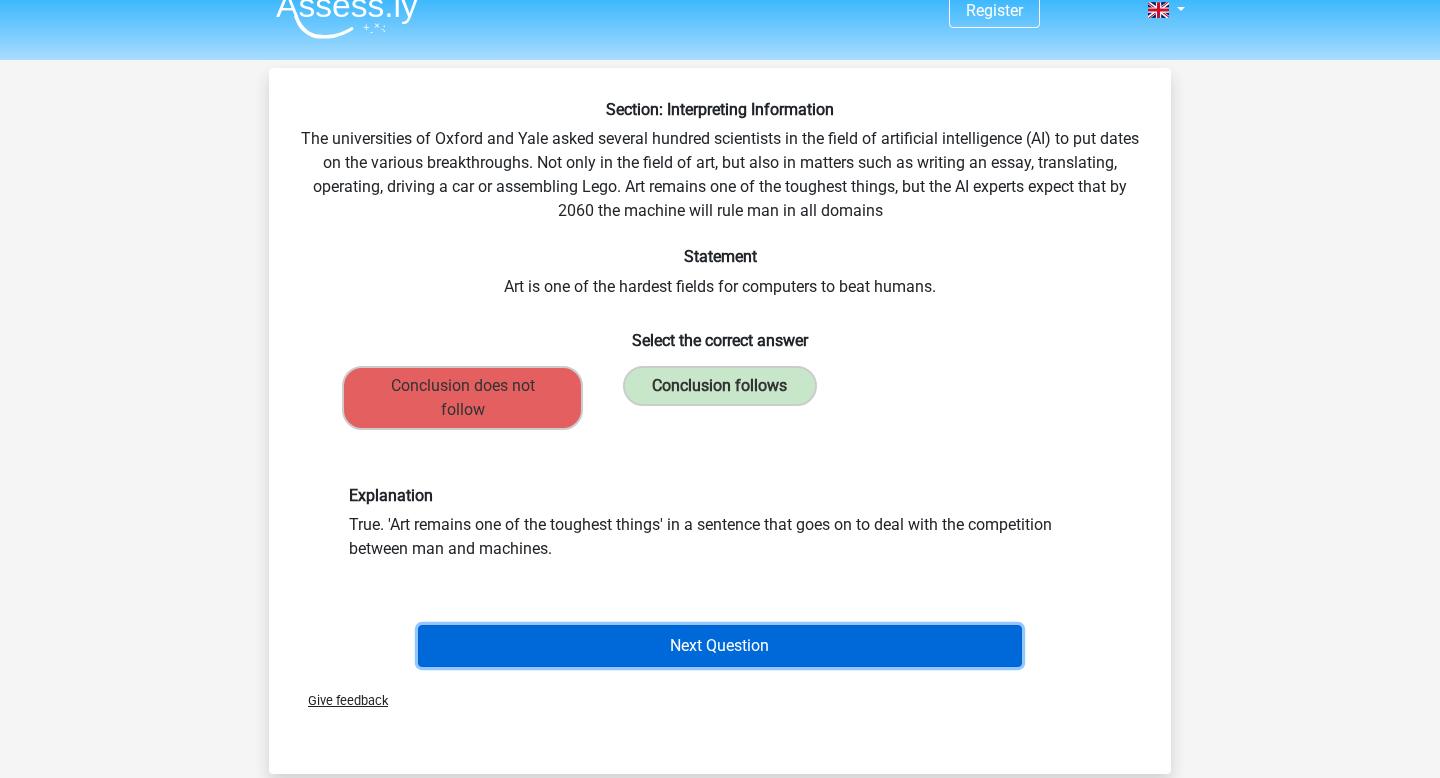 click on "Next Question" at bounding box center [720, 646] 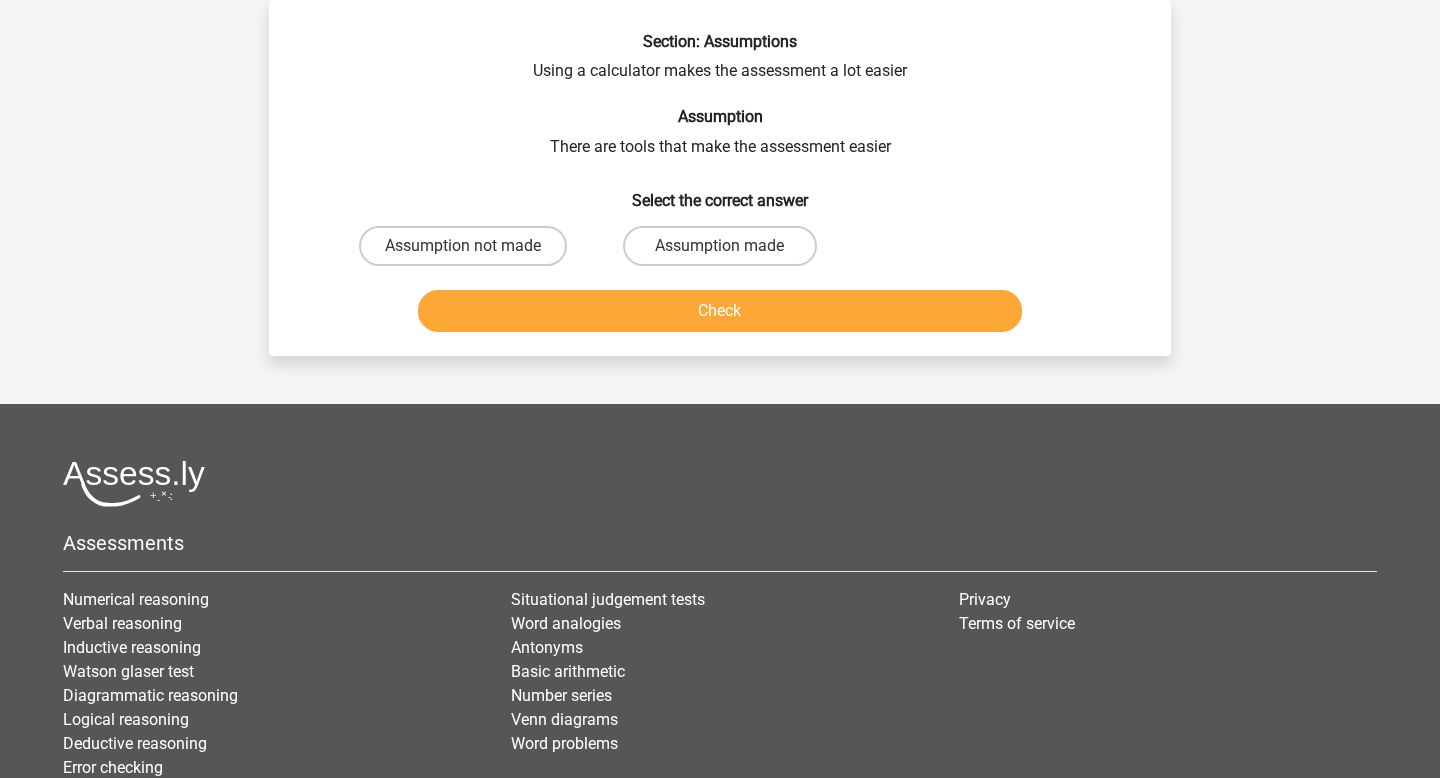 scroll, scrollTop: 0, scrollLeft: 0, axis: both 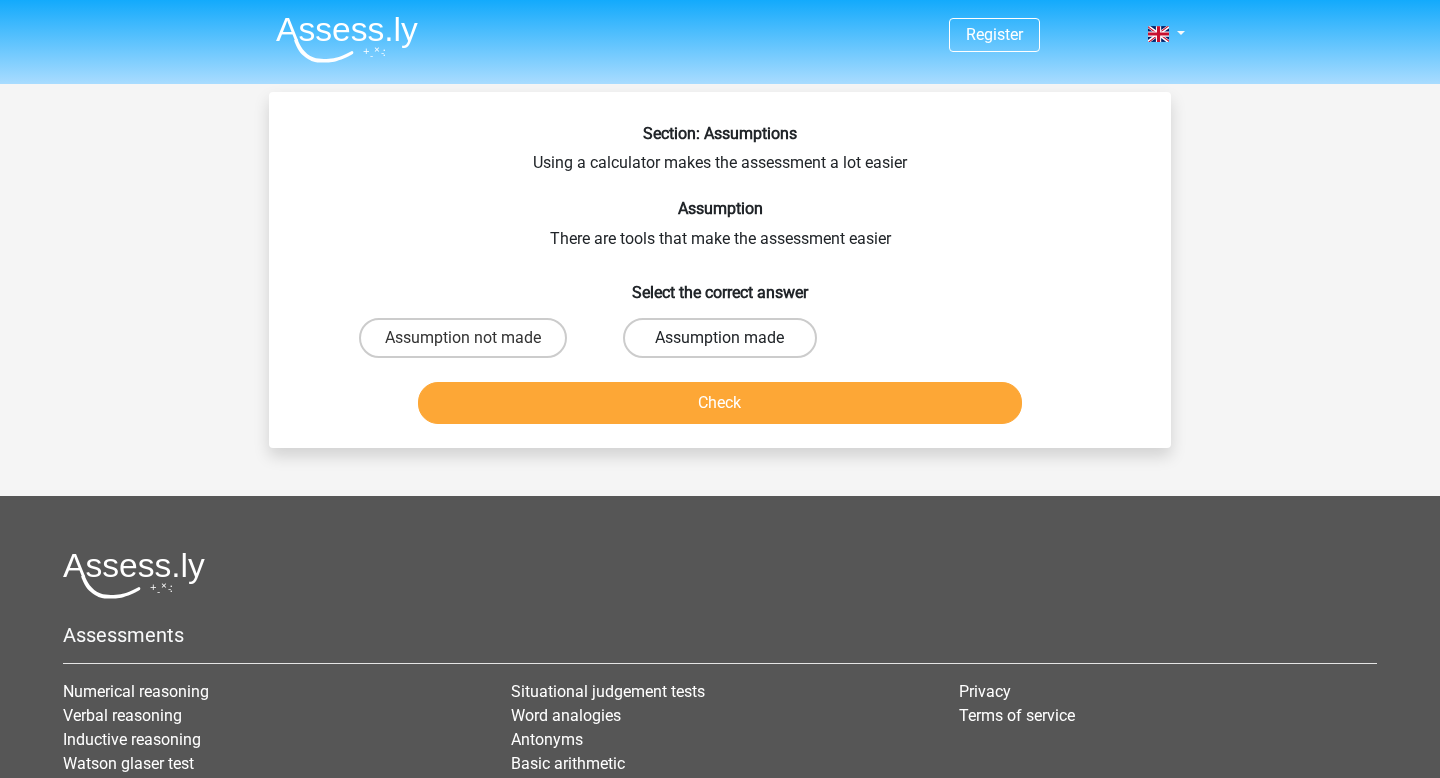 click on "Assumption made" at bounding box center [719, 338] 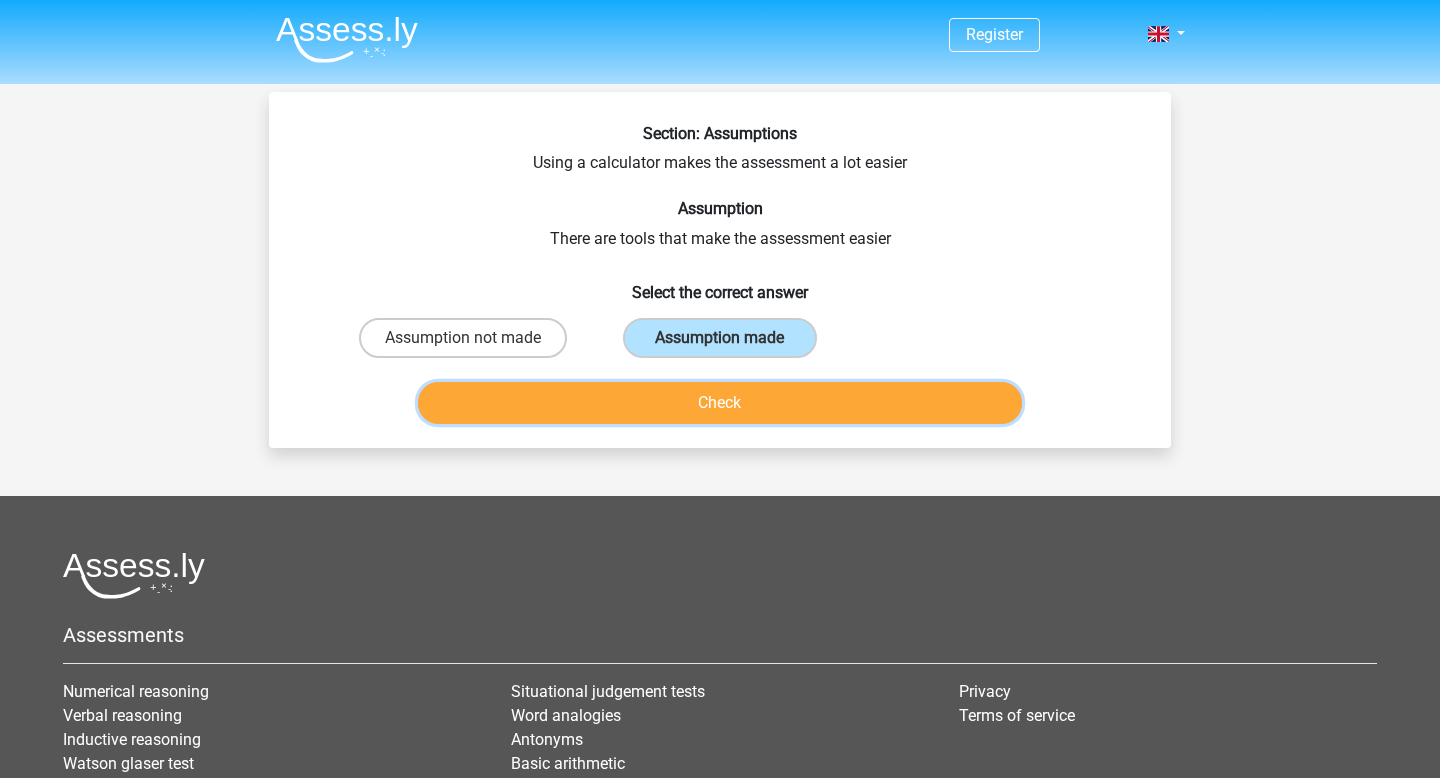 click on "Check" at bounding box center (720, 403) 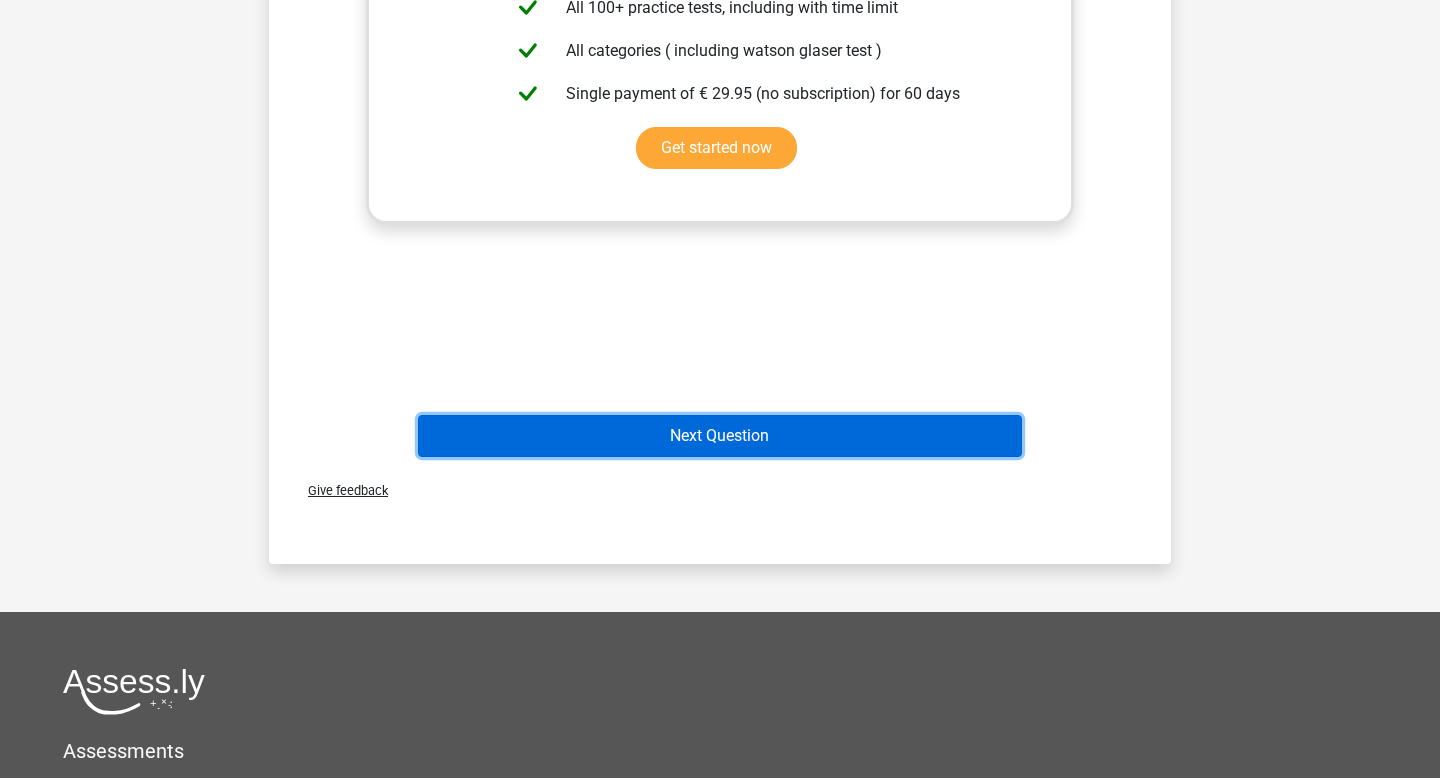 click on "Next Question" at bounding box center [720, 436] 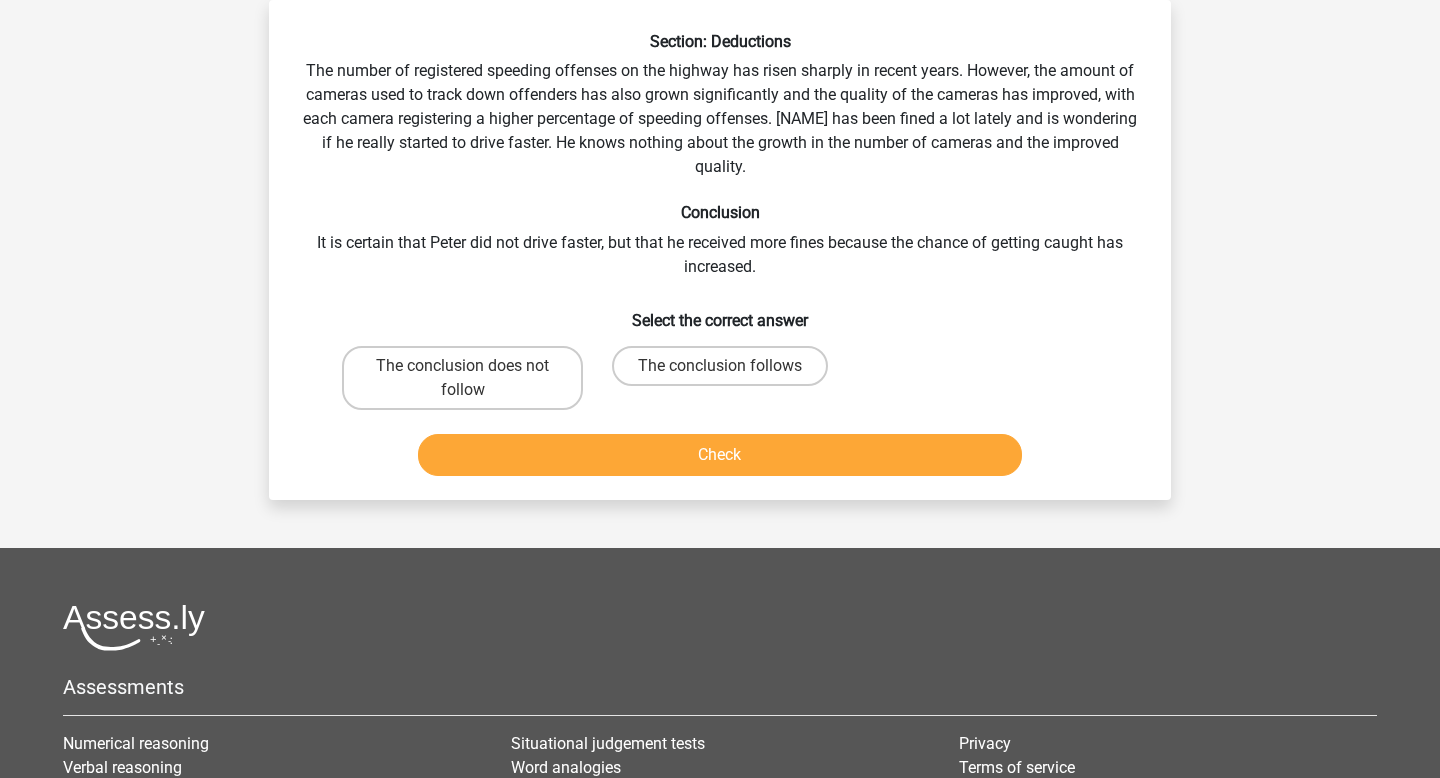 scroll, scrollTop: 0, scrollLeft: 0, axis: both 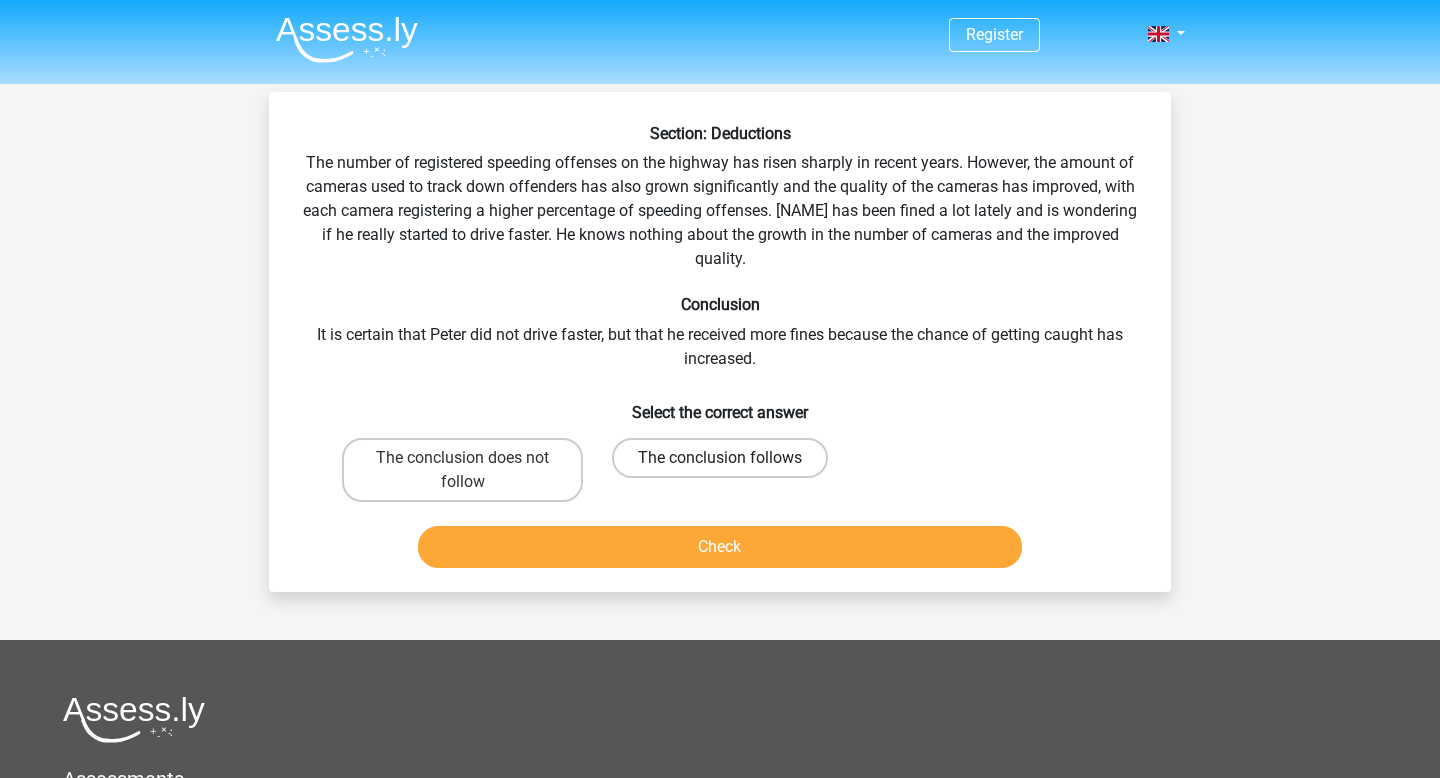 click on "The conclusion follows" at bounding box center (720, 458) 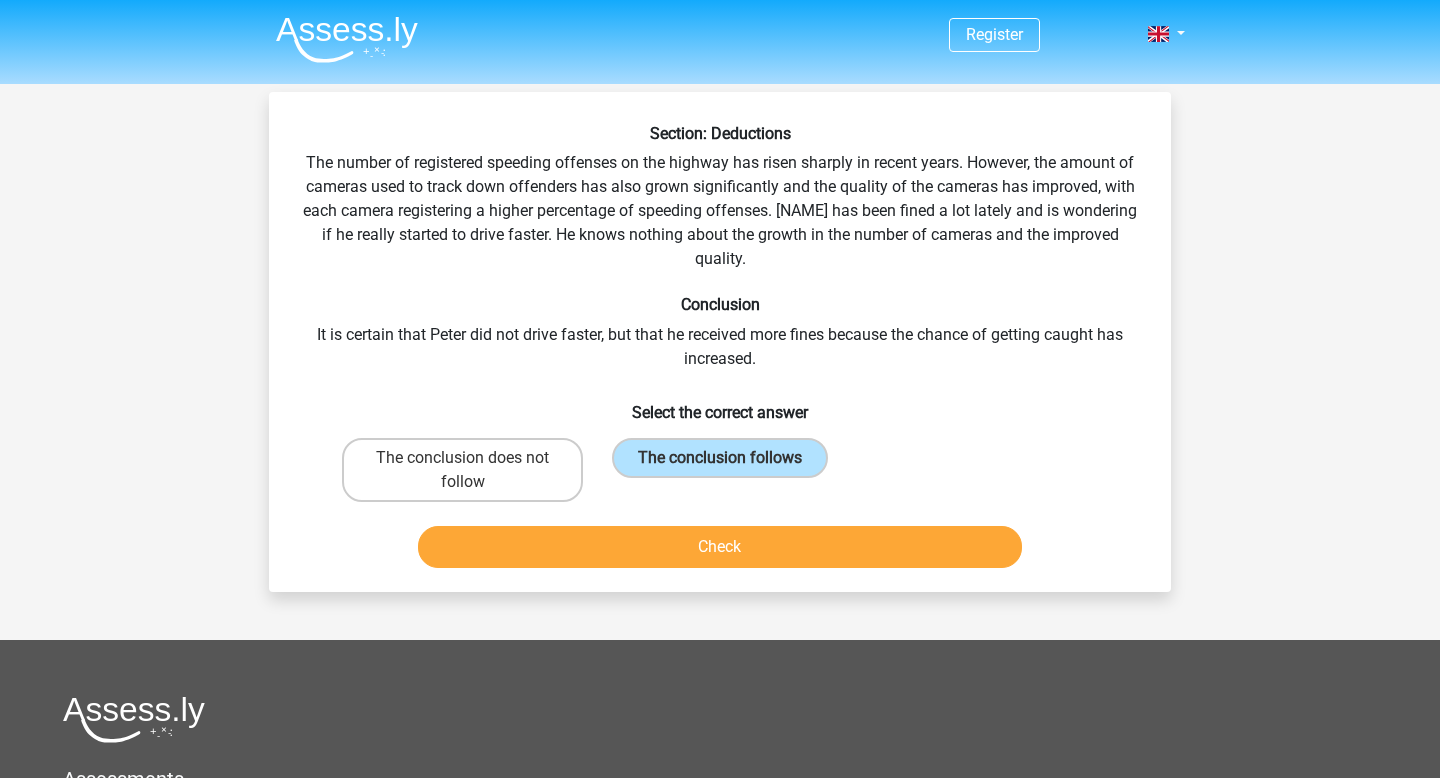 click on "Section: Deductions The number of registered speeding offenses on the highway has risen sharply in recent years. However, the amount of cameras used to track down offenders has also grown significantly and the quality of the cameras has improved, with each camera registering a higher percentage of speeding offenses. [NAME] has been fined a lot lately and is wondering if he really started to drive faster. He knows nothing about the growth in the number of cameras and the improved quality.
Select the correct answer" at bounding box center [720, 342] 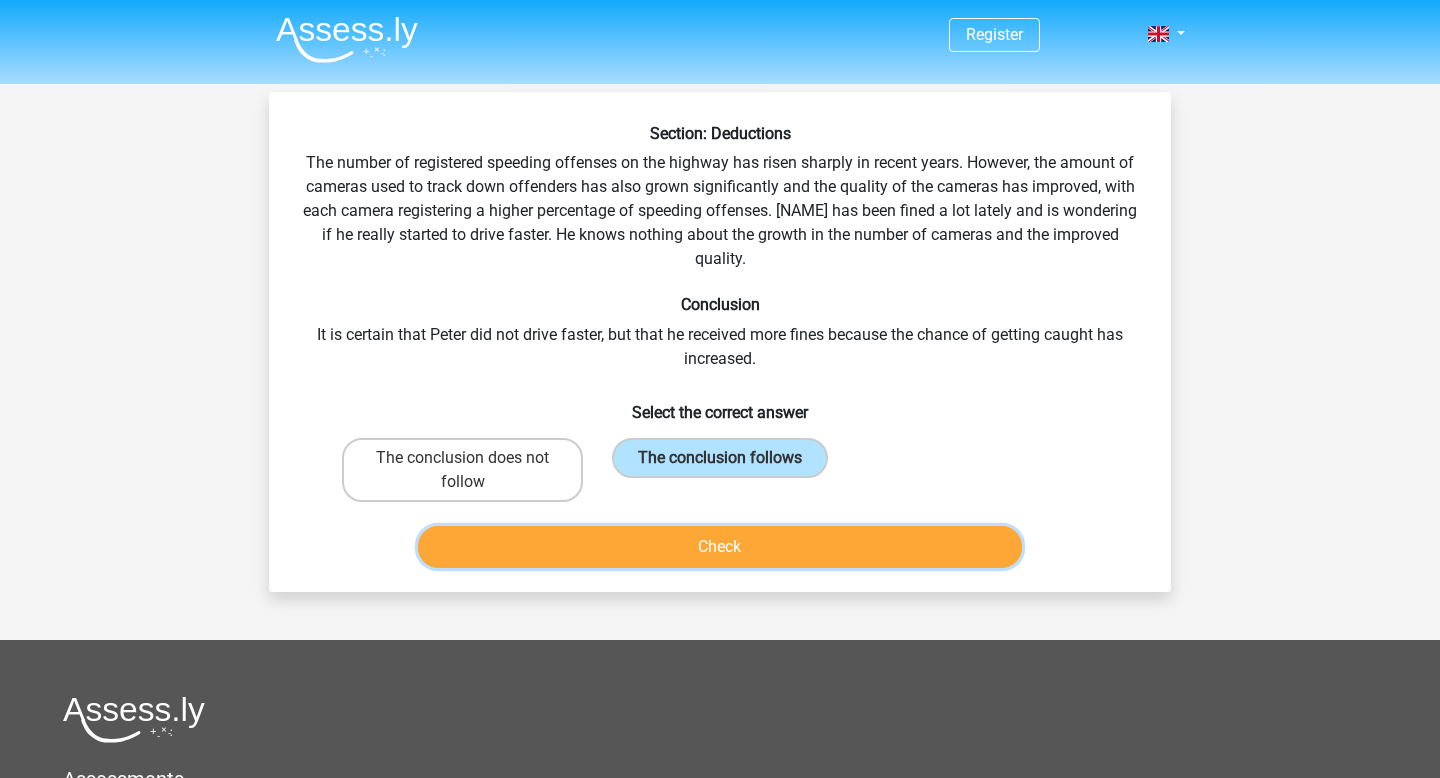 click on "Check" at bounding box center [720, 547] 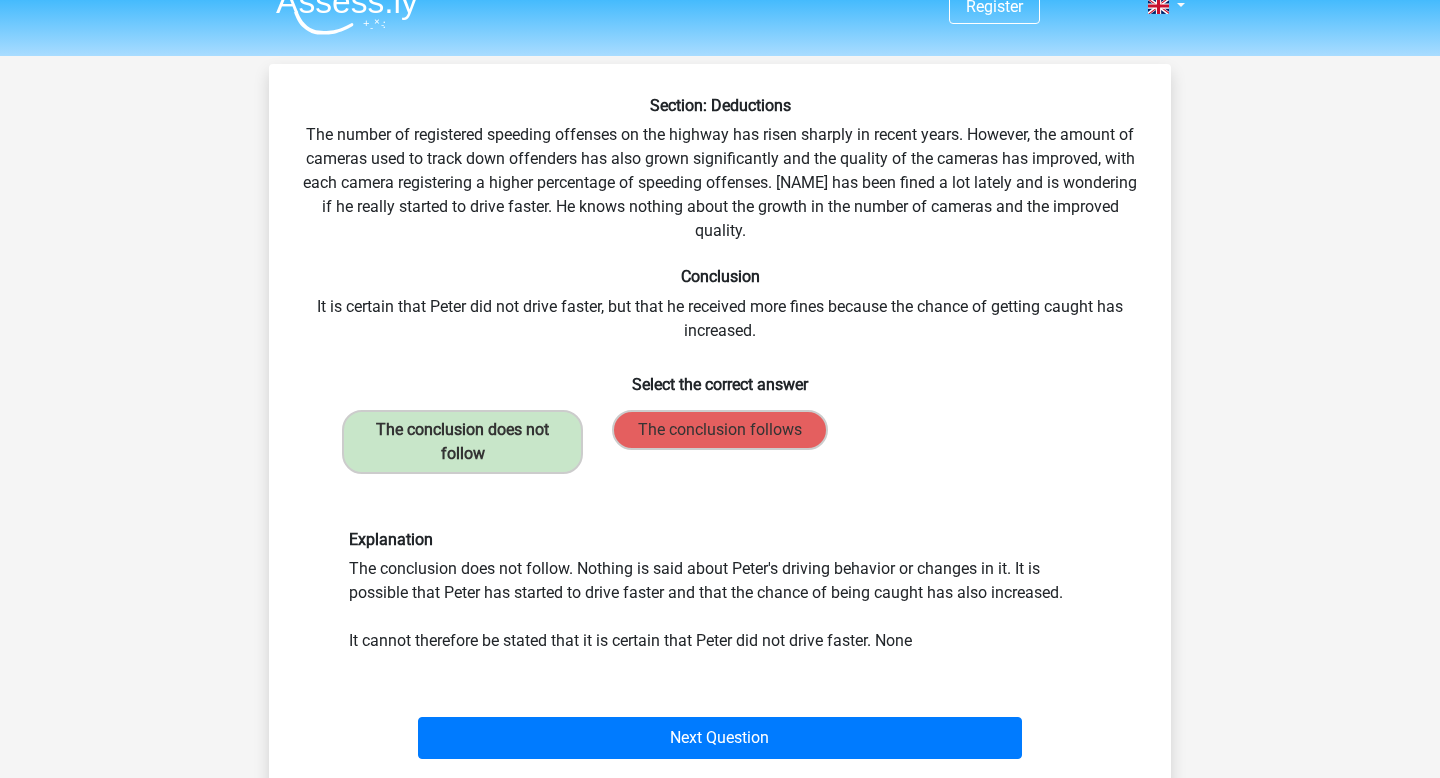 scroll, scrollTop: 33, scrollLeft: 0, axis: vertical 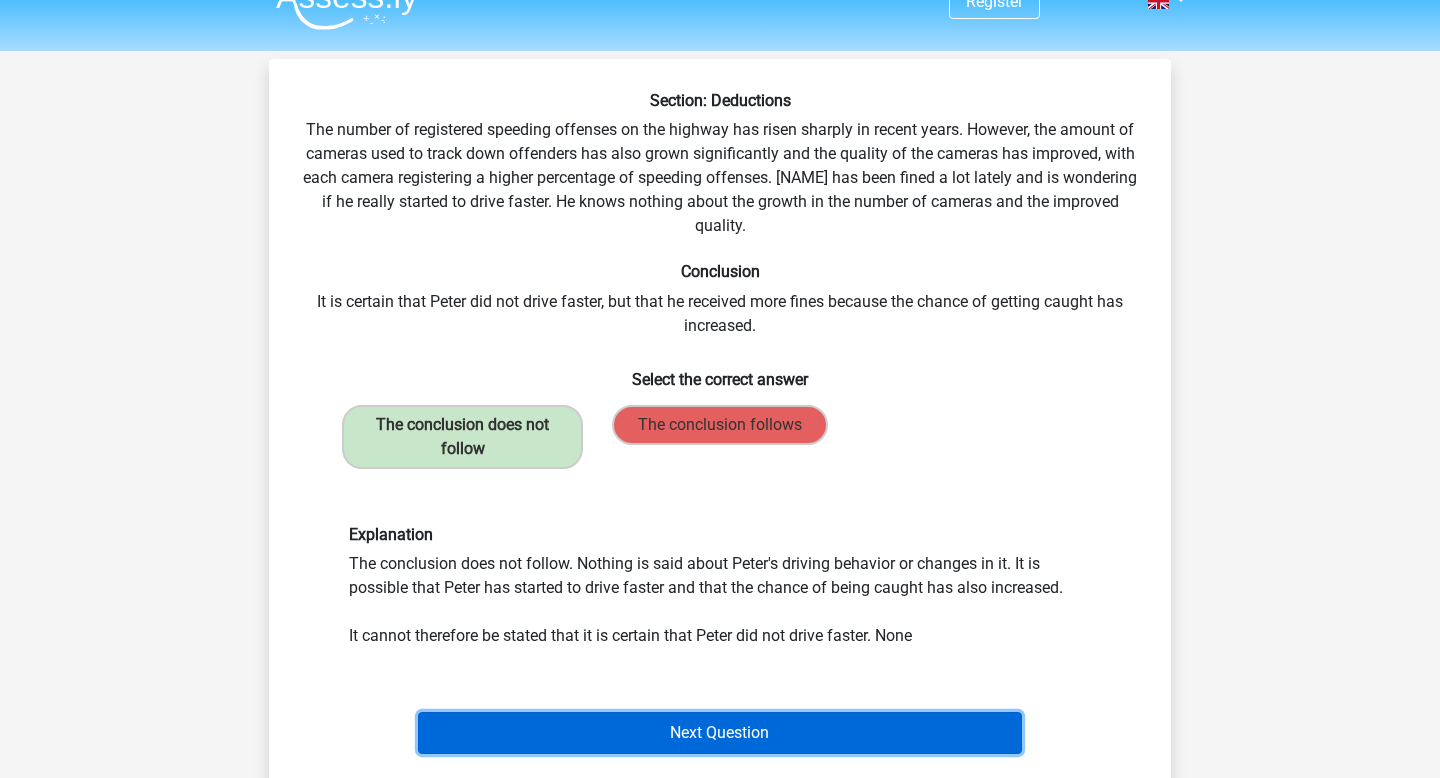 click on "Next Question" at bounding box center (720, 733) 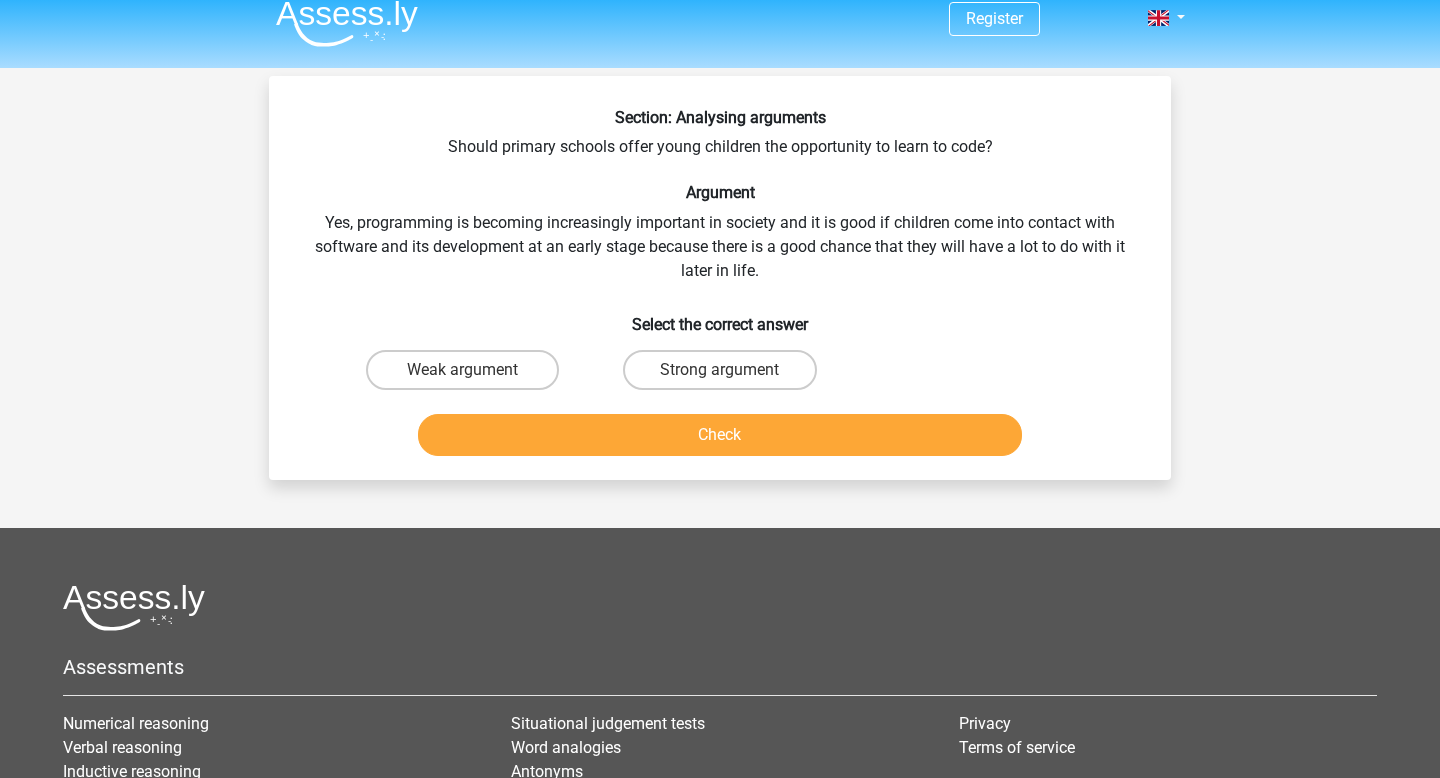 scroll, scrollTop: 3, scrollLeft: 0, axis: vertical 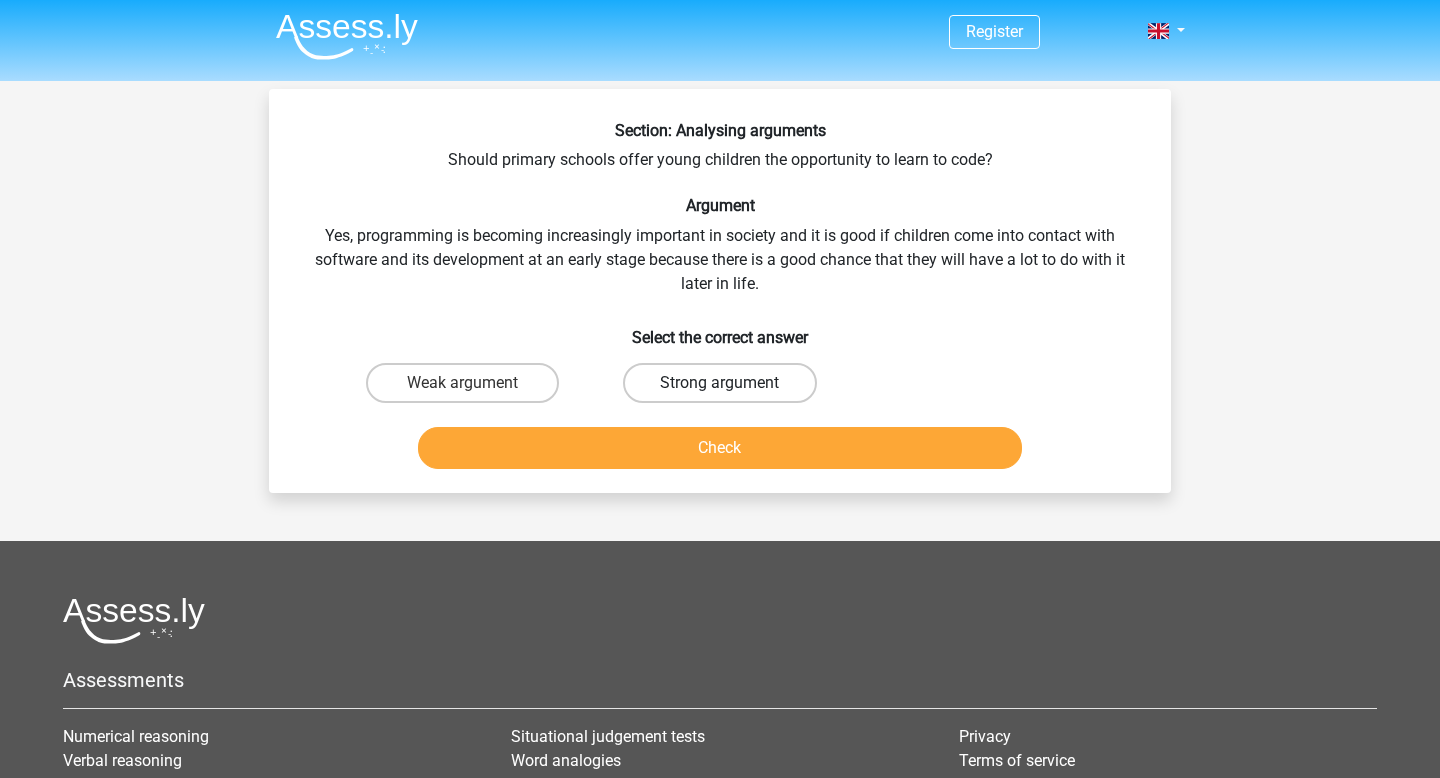 click on "Strong argument" at bounding box center (719, 383) 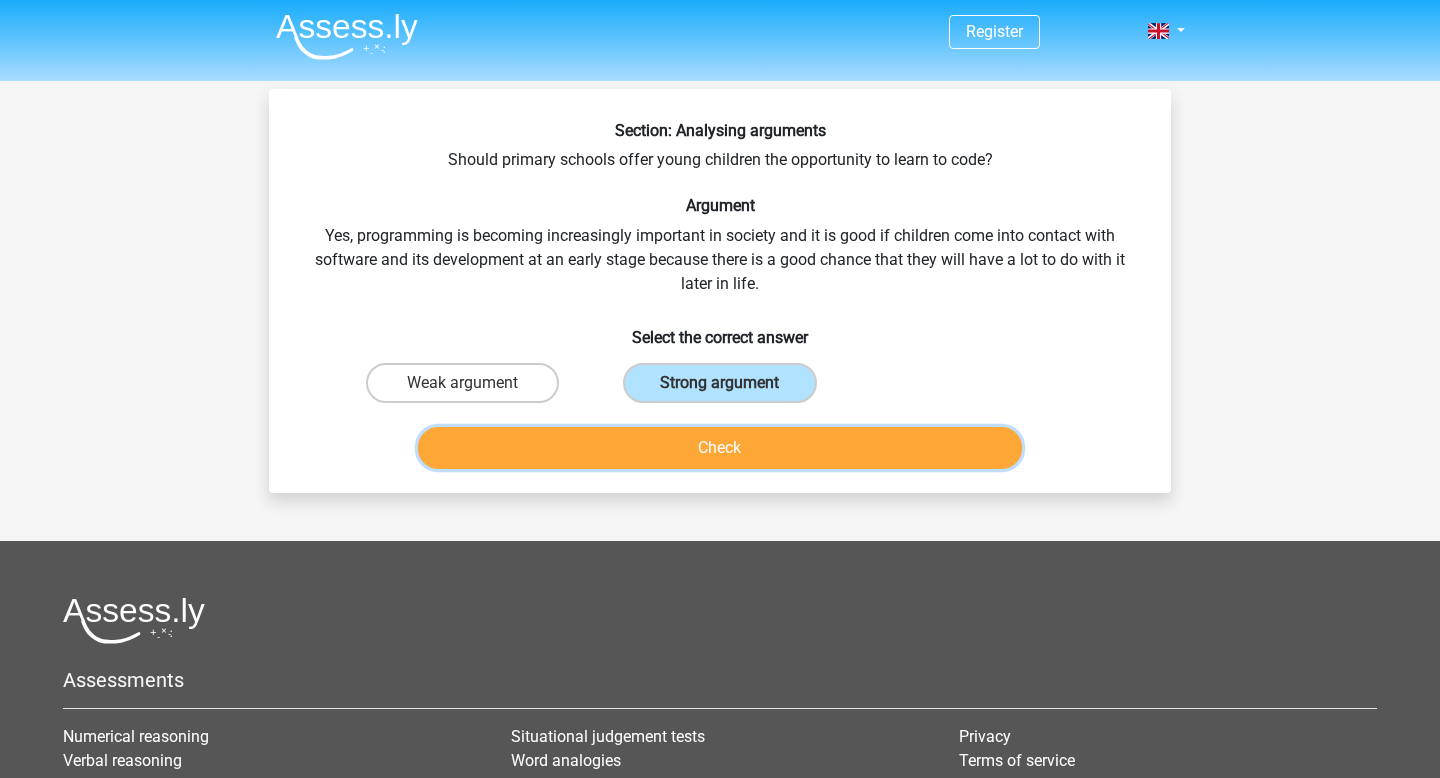 click on "Check" at bounding box center (720, 448) 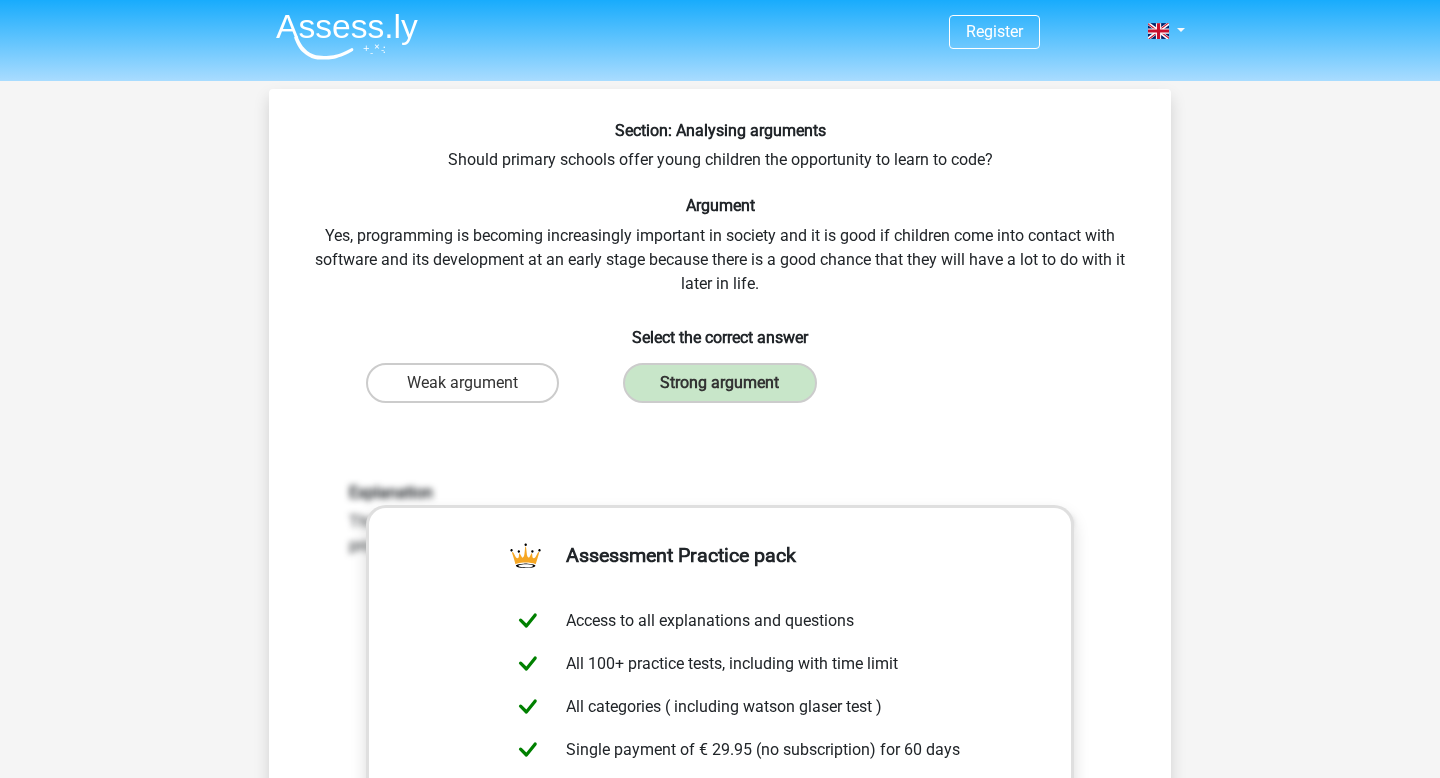 scroll, scrollTop: 547, scrollLeft: 0, axis: vertical 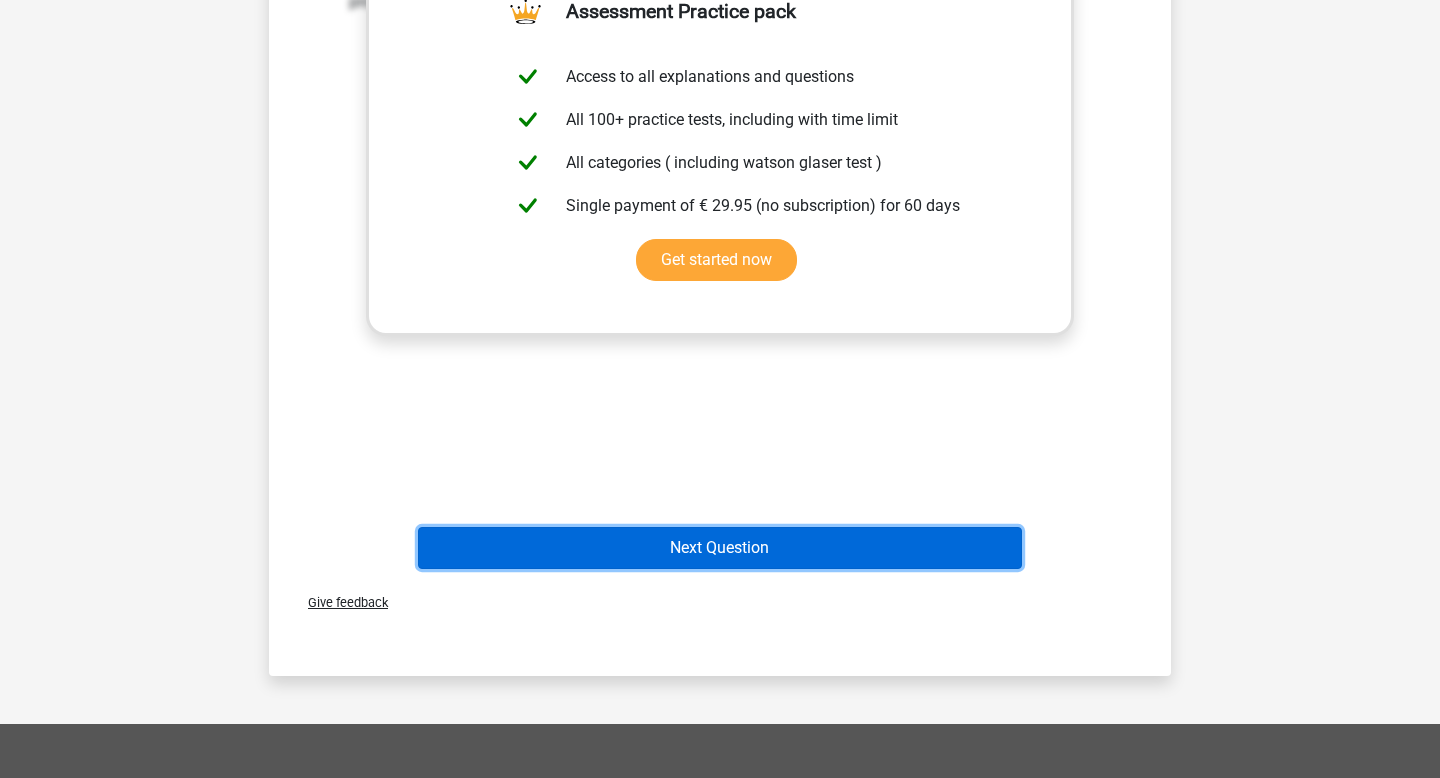 click on "Next Question" at bounding box center (720, 548) 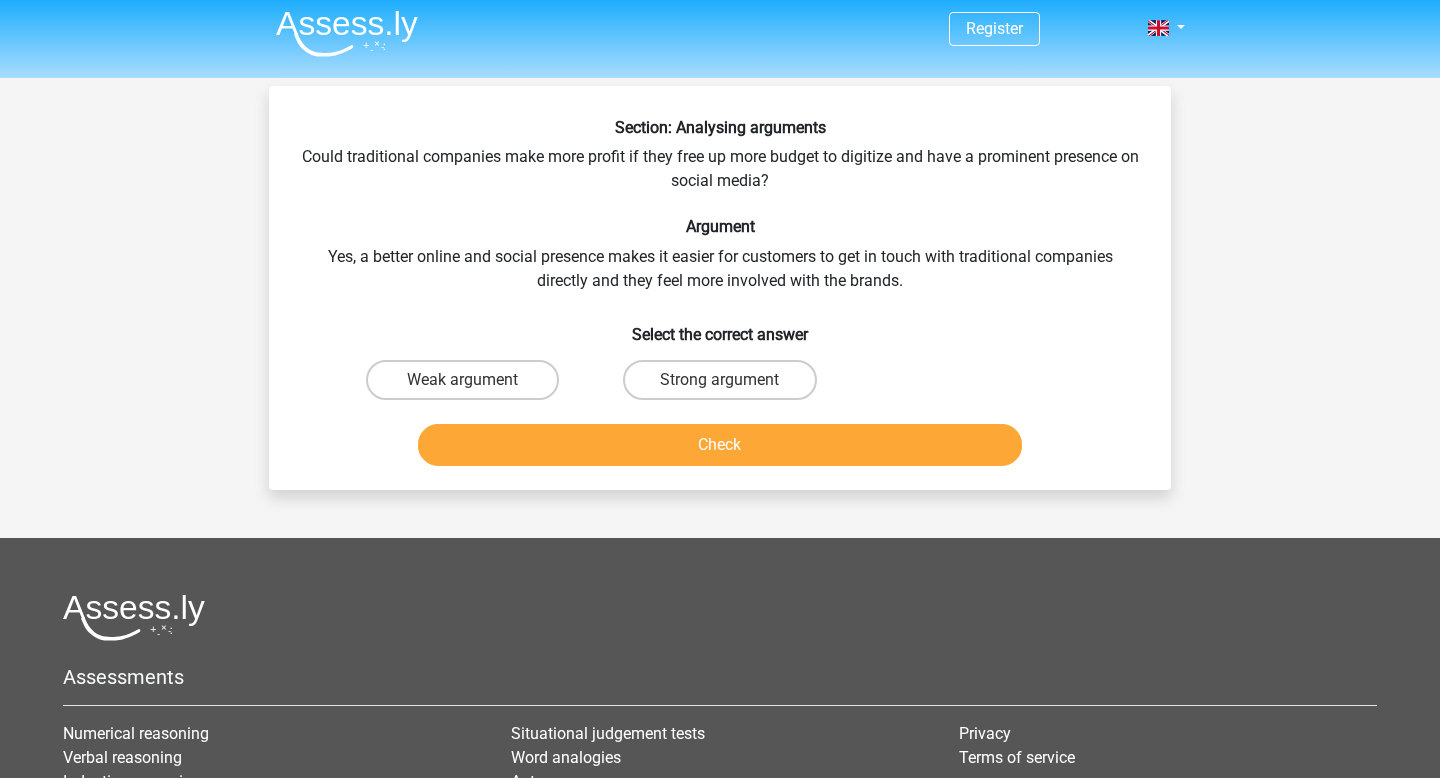 scroll, scrollTop: 0, scrollLeft: 0, axis: both 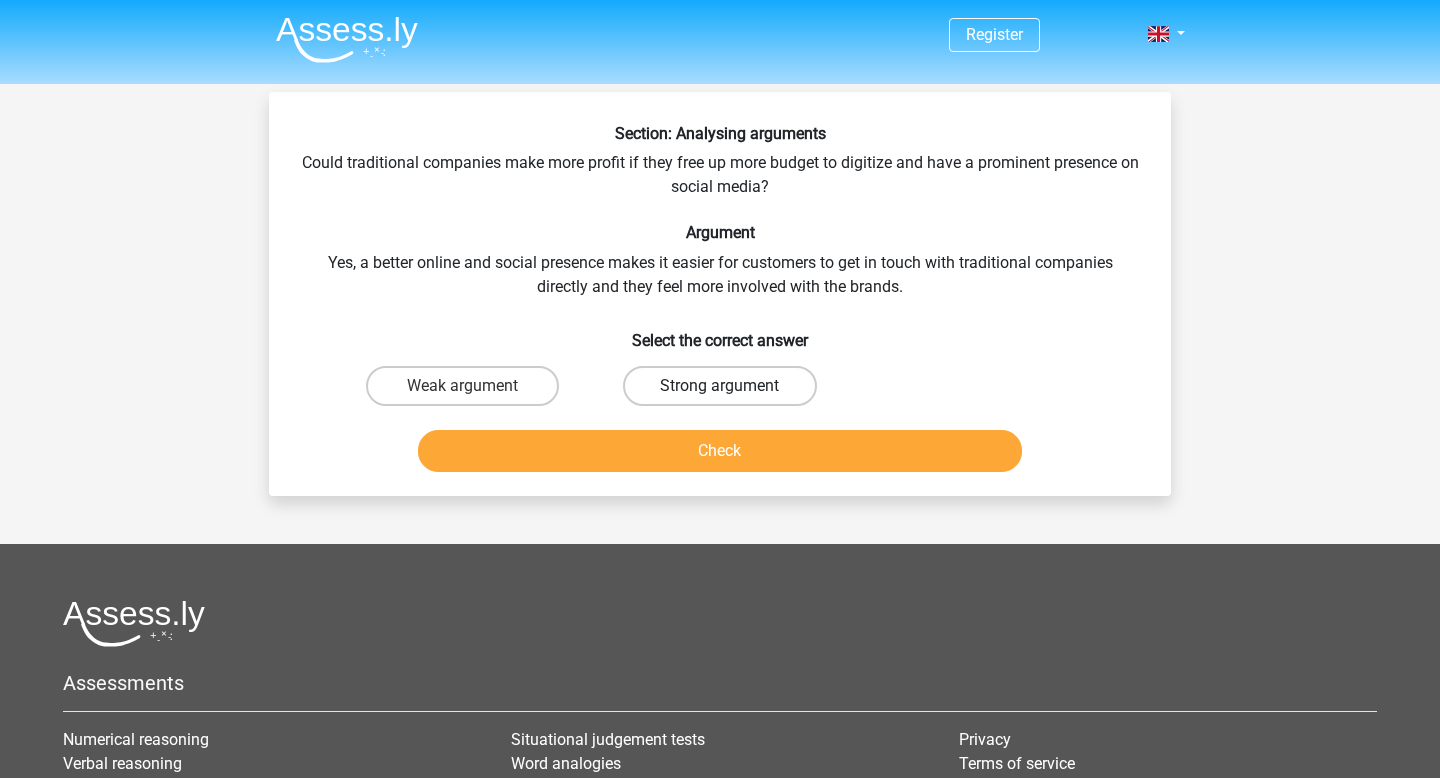 click on "Strong argument" at bounding box center [719, 386] 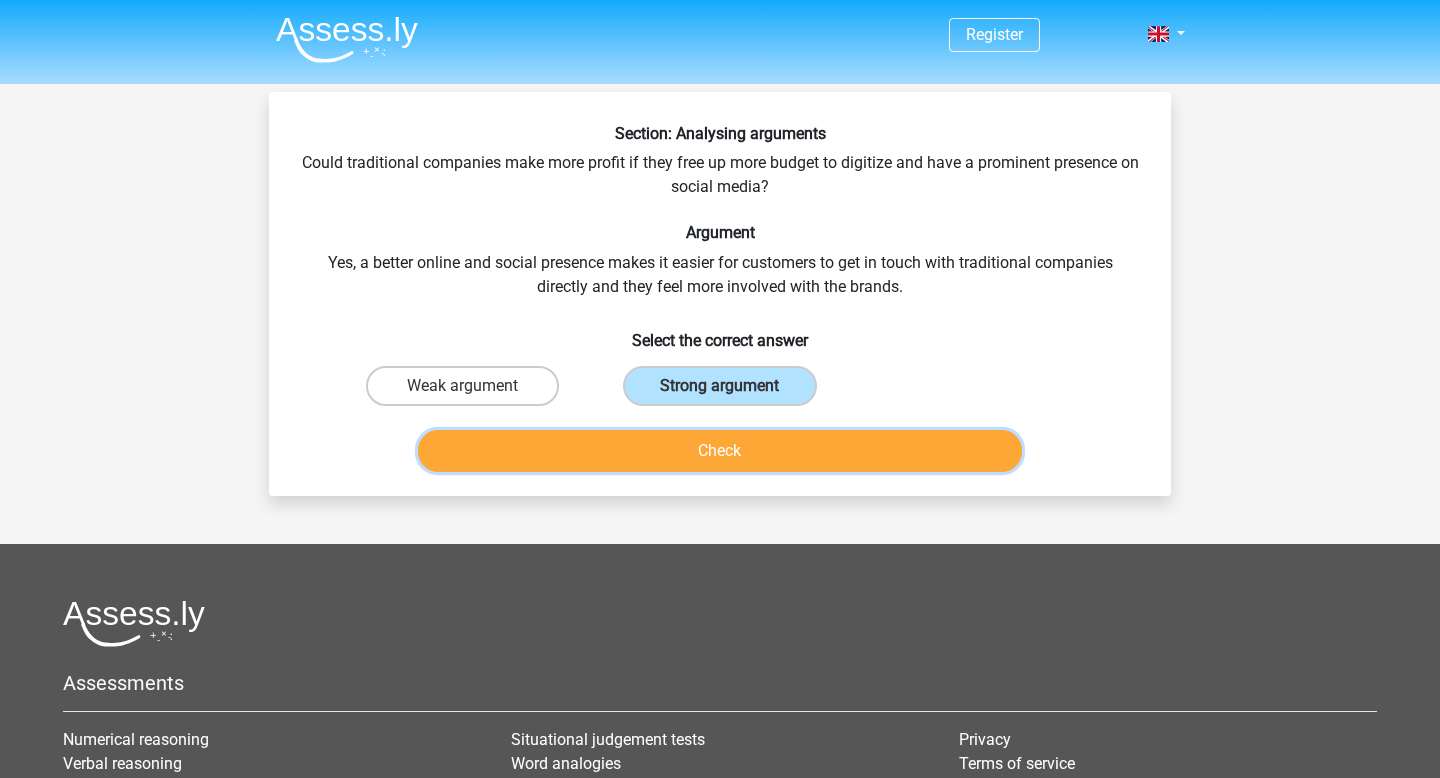 click on "Check" at bounding box center (720, 451) 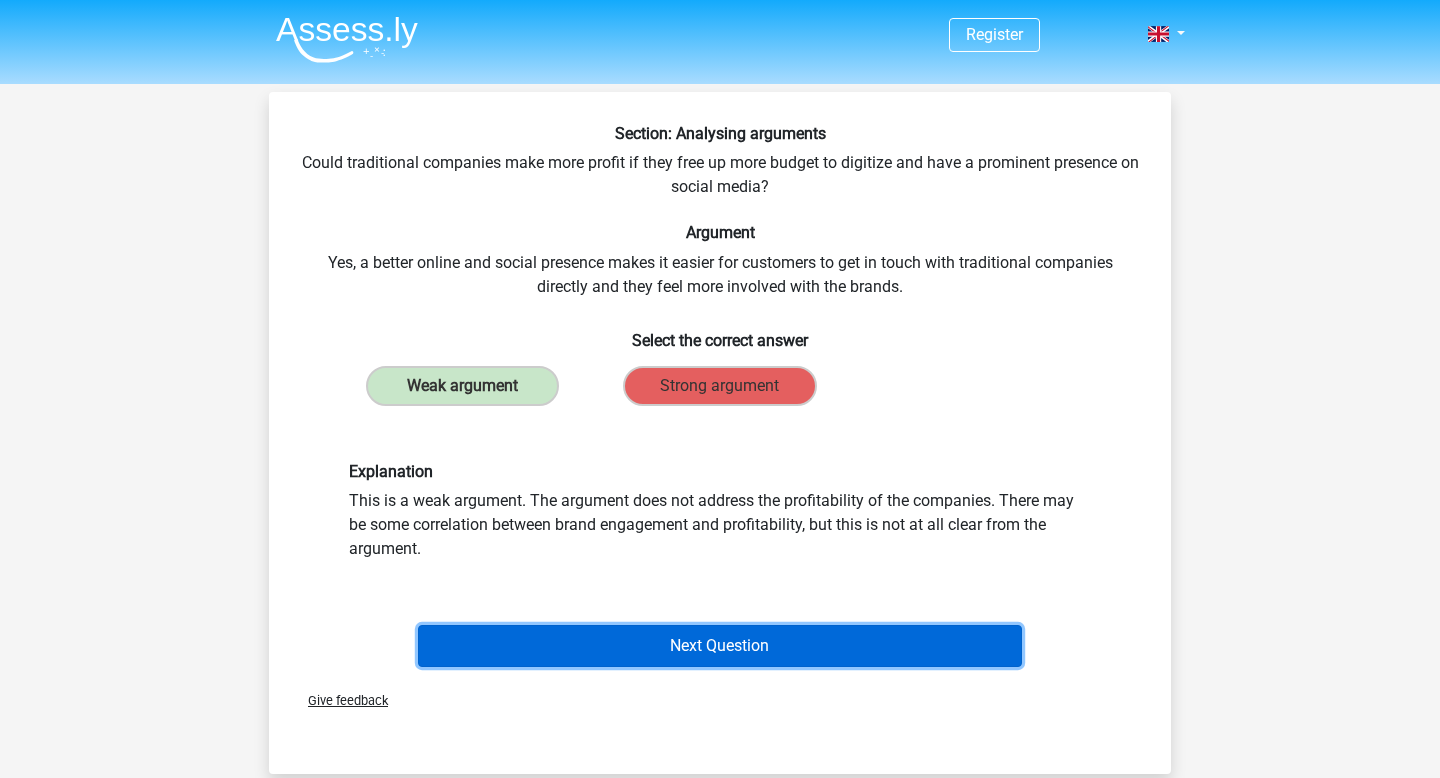 click on "Next Question" at bounding box center [720, 646] 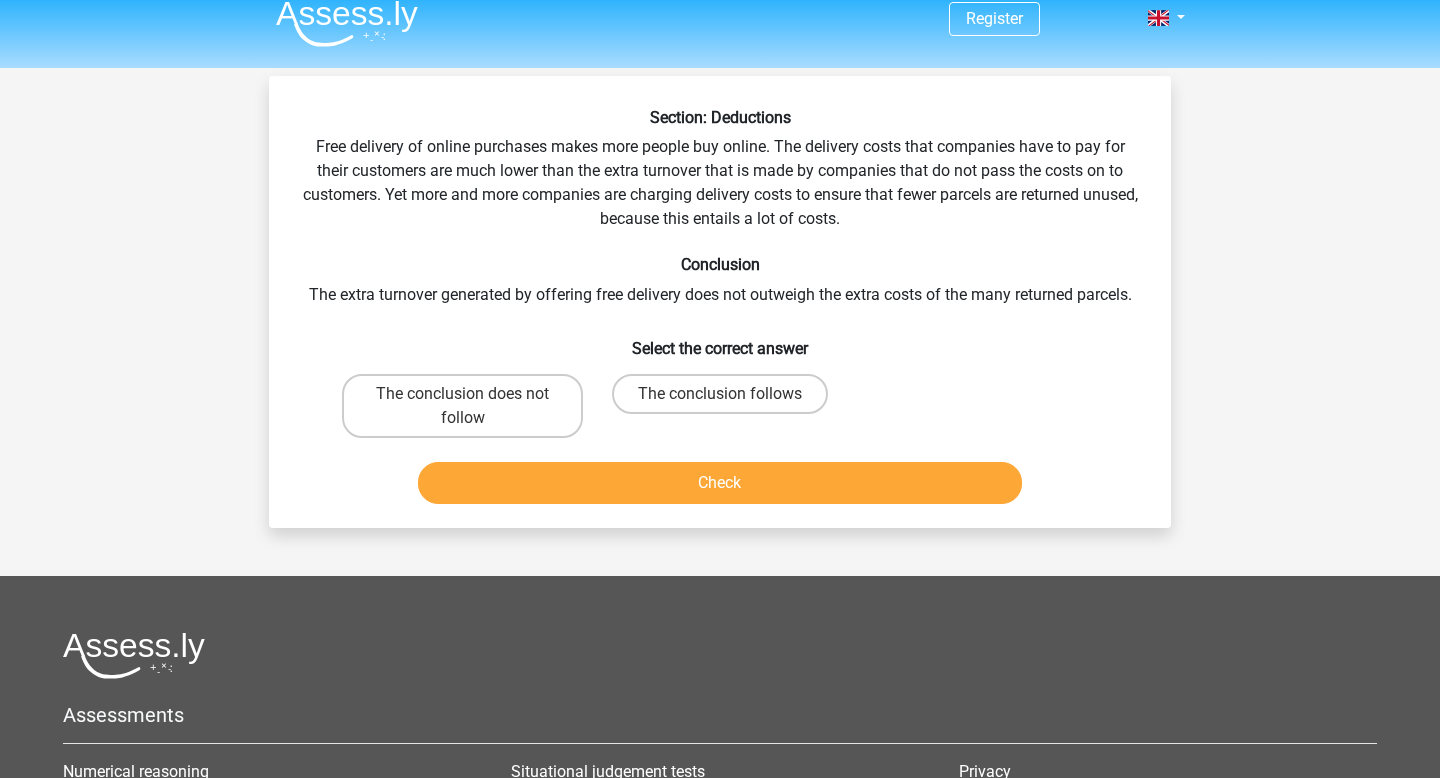 scroll, scrollTop: 17, scrollLeft: 0, axis: vertical 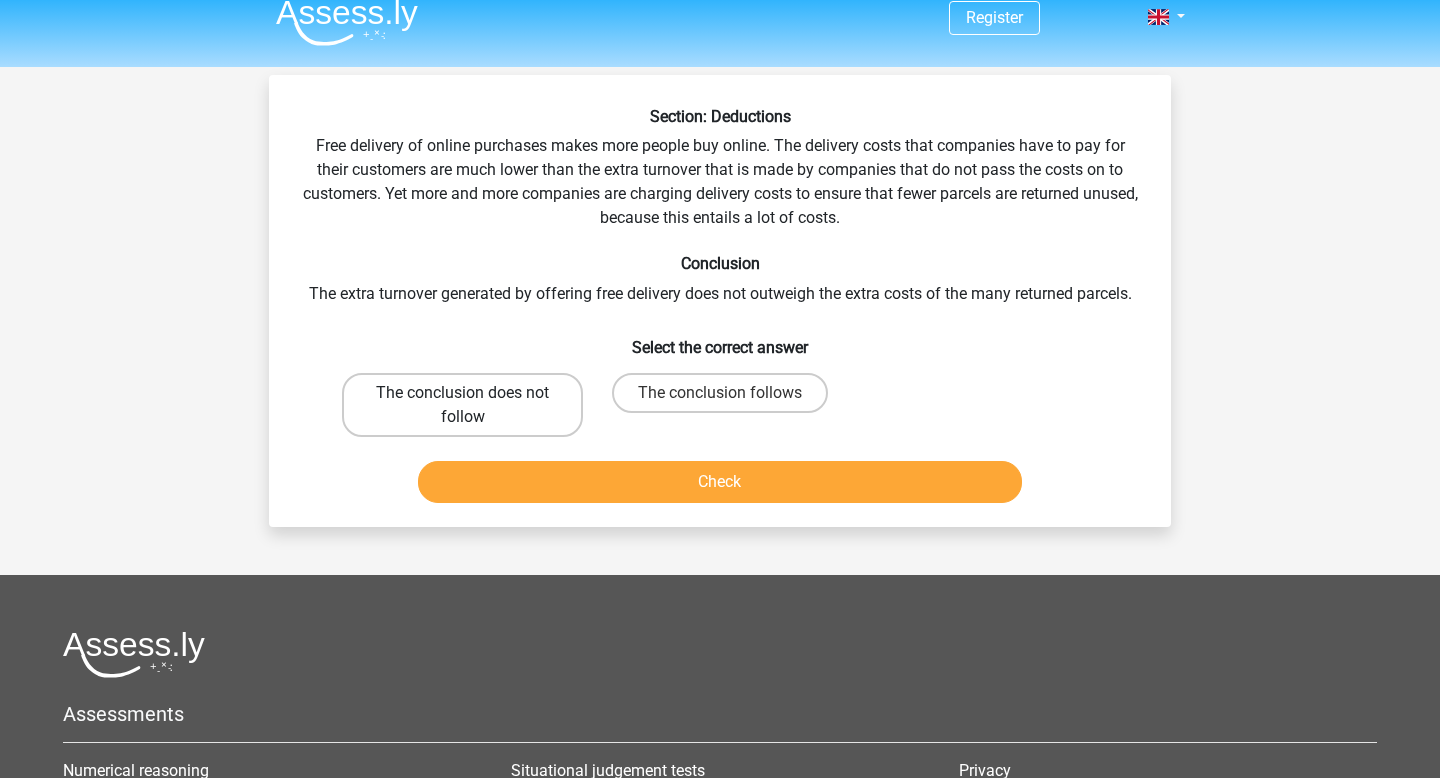 click on "The conclusion does not follow" at bounding box center (462, 405) 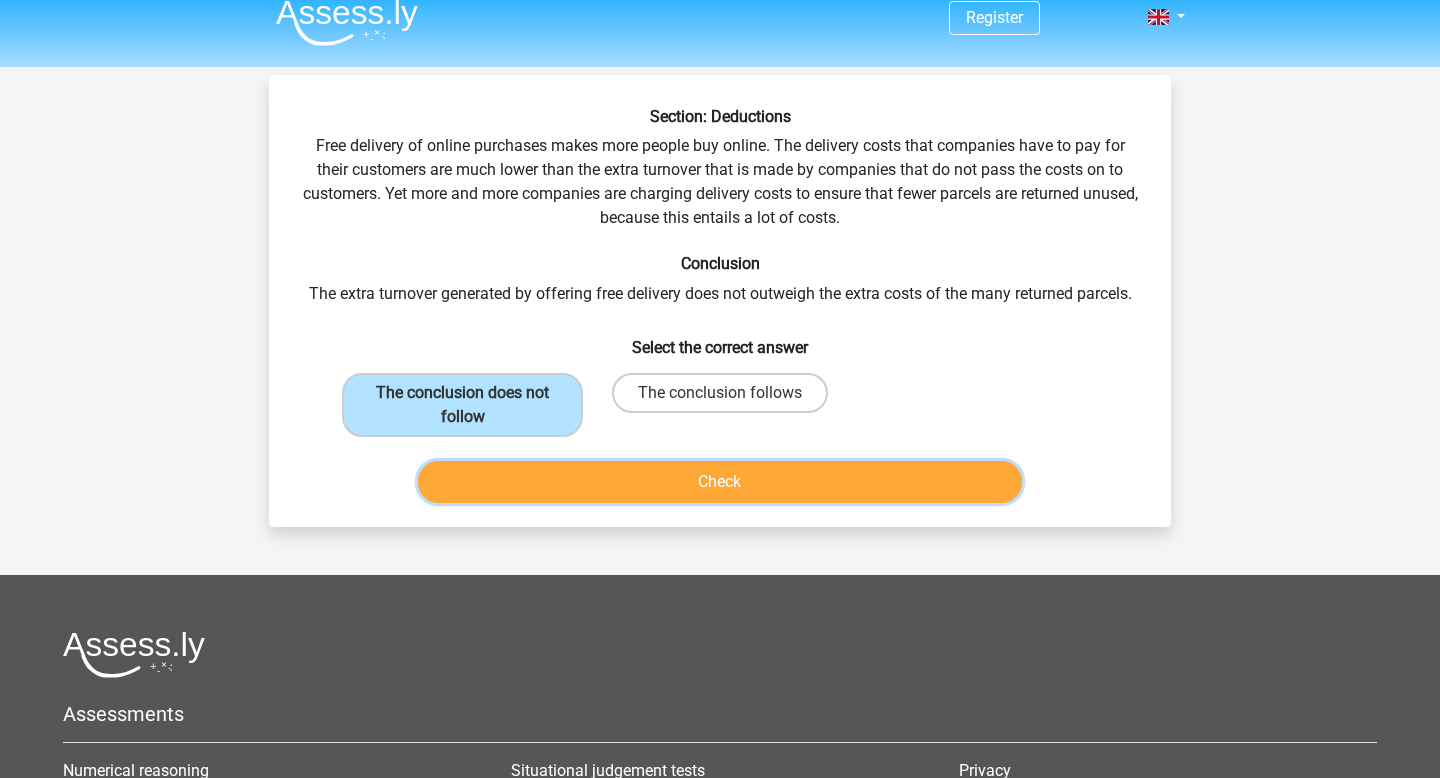 click on "Check" at bounding box center (720, 482) 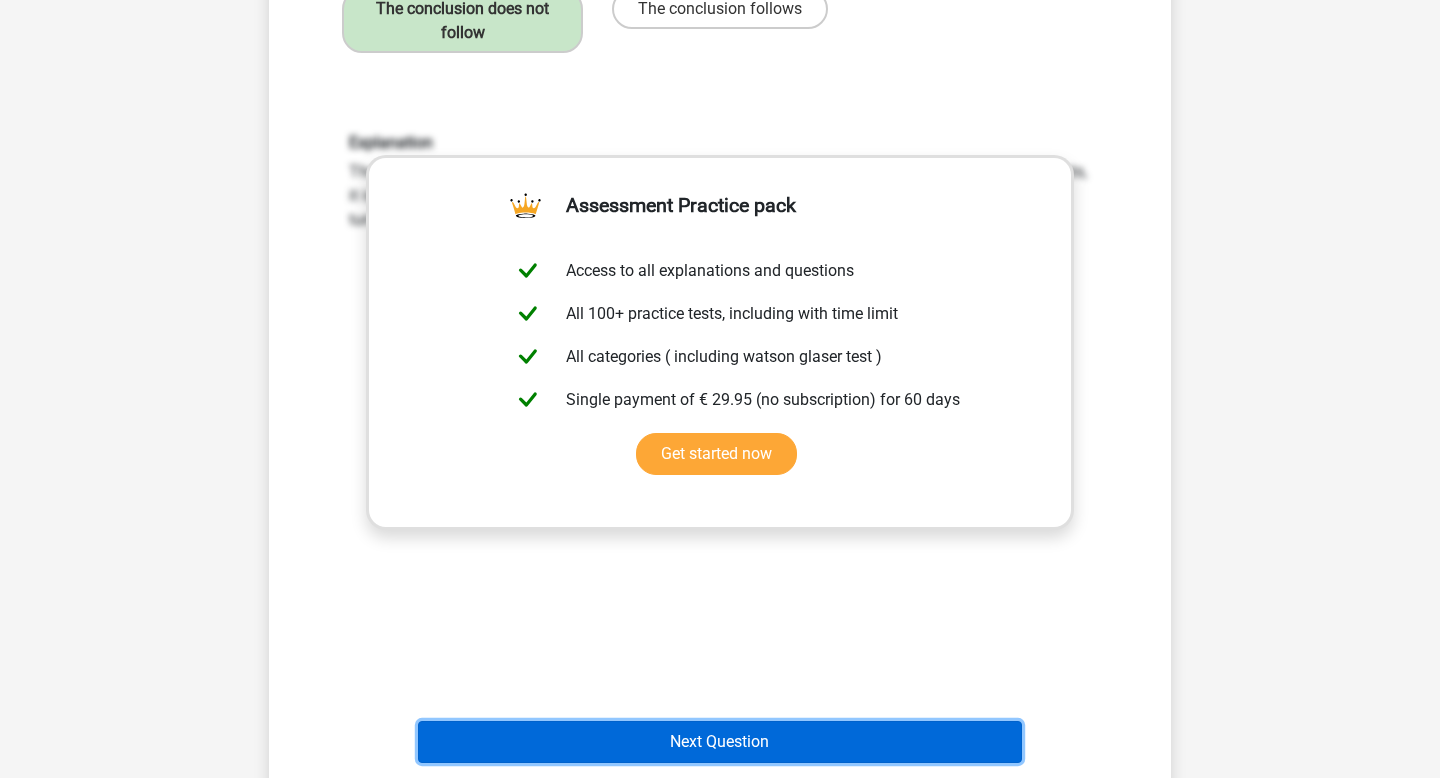 click on "Next Question" at bounding box center [720, 742] 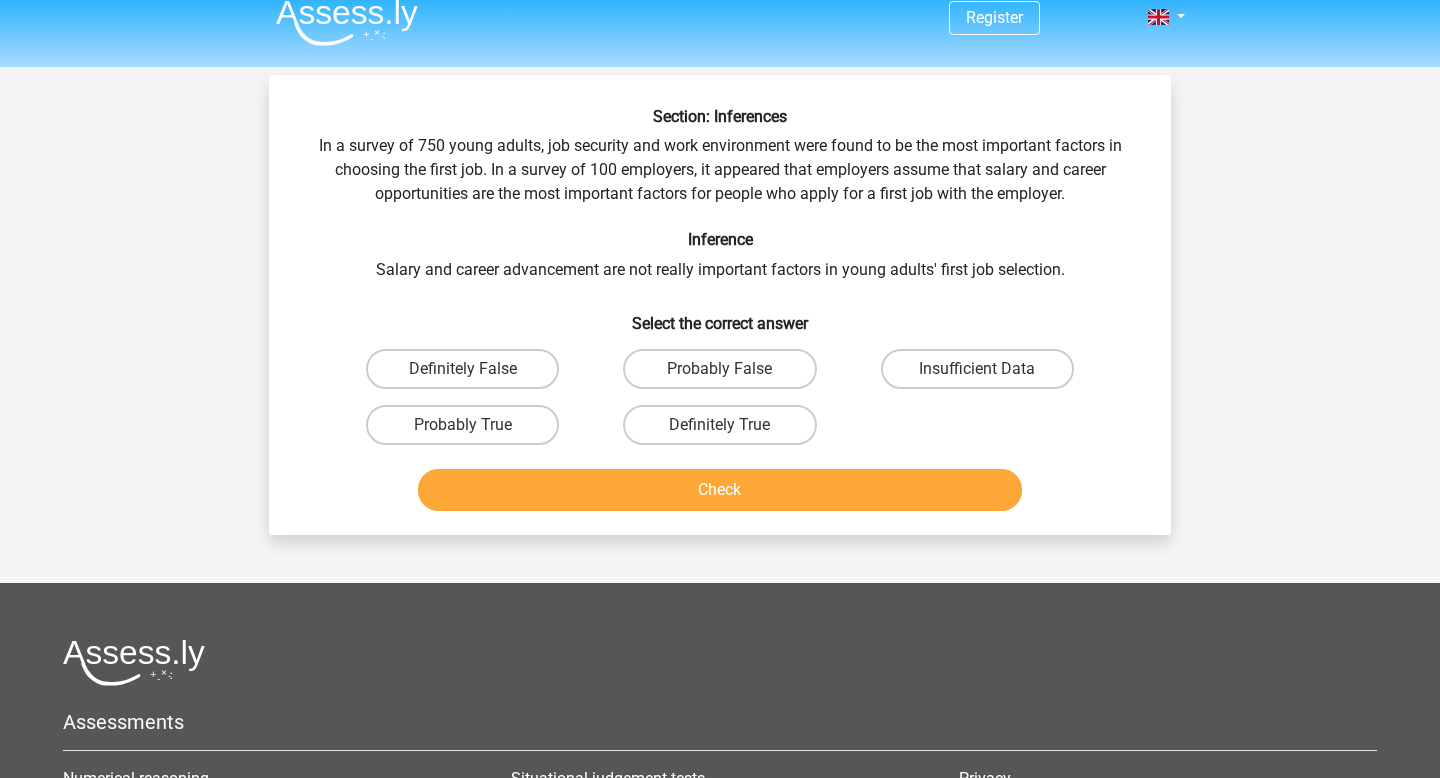 scroll, scrollTop: 0, scrollLeft: 0, axis: both 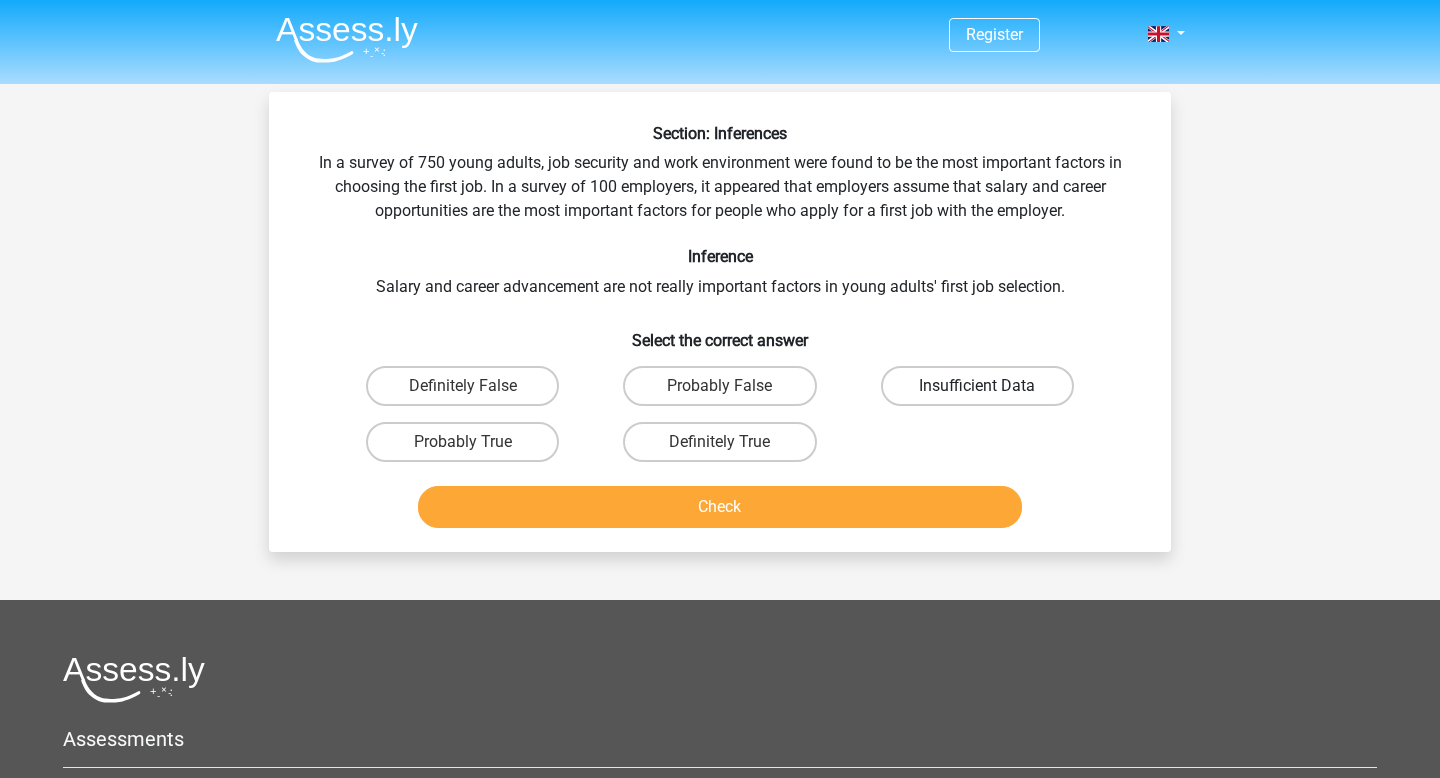 click on "Insufficient Data" at bounding box center (977, 386) 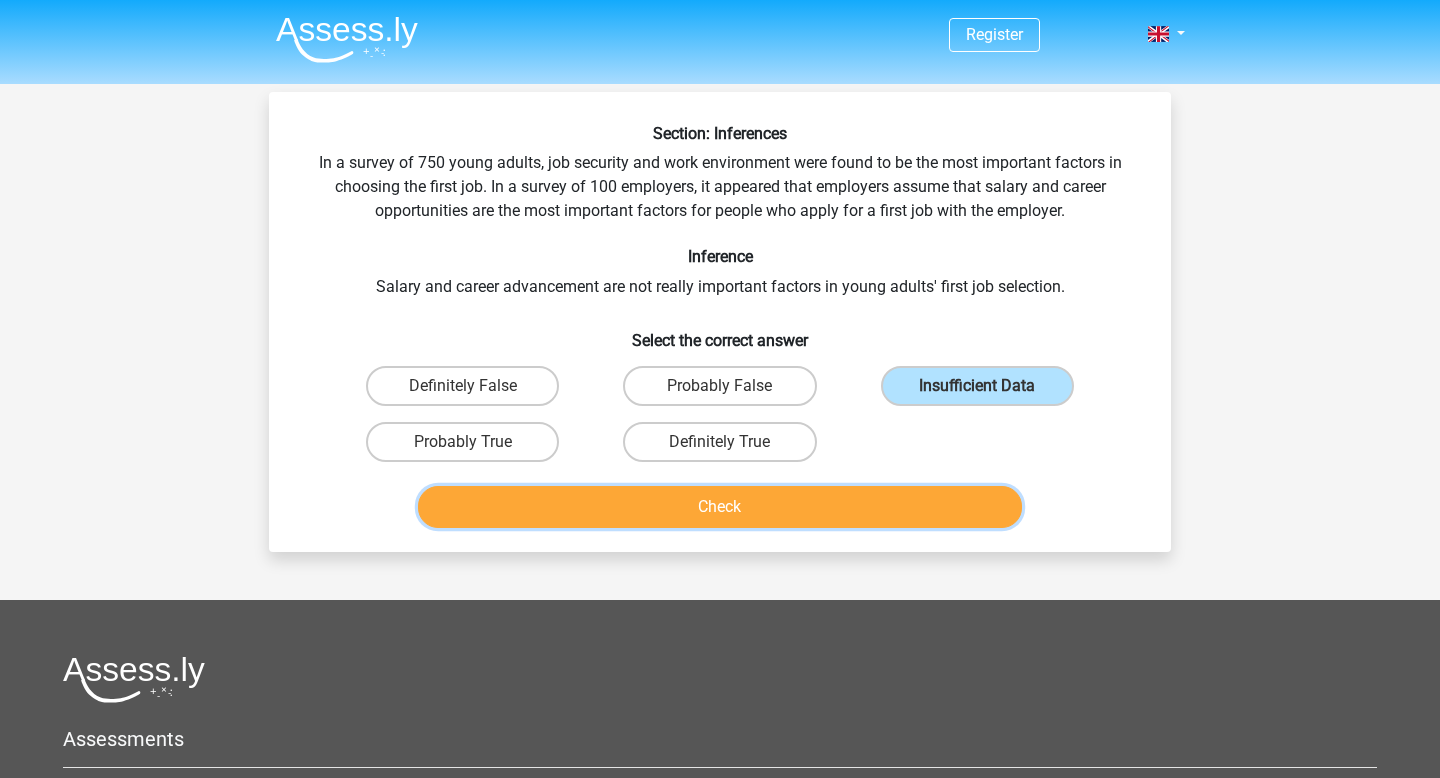 click on "Check" at bounding box center [720, 507] 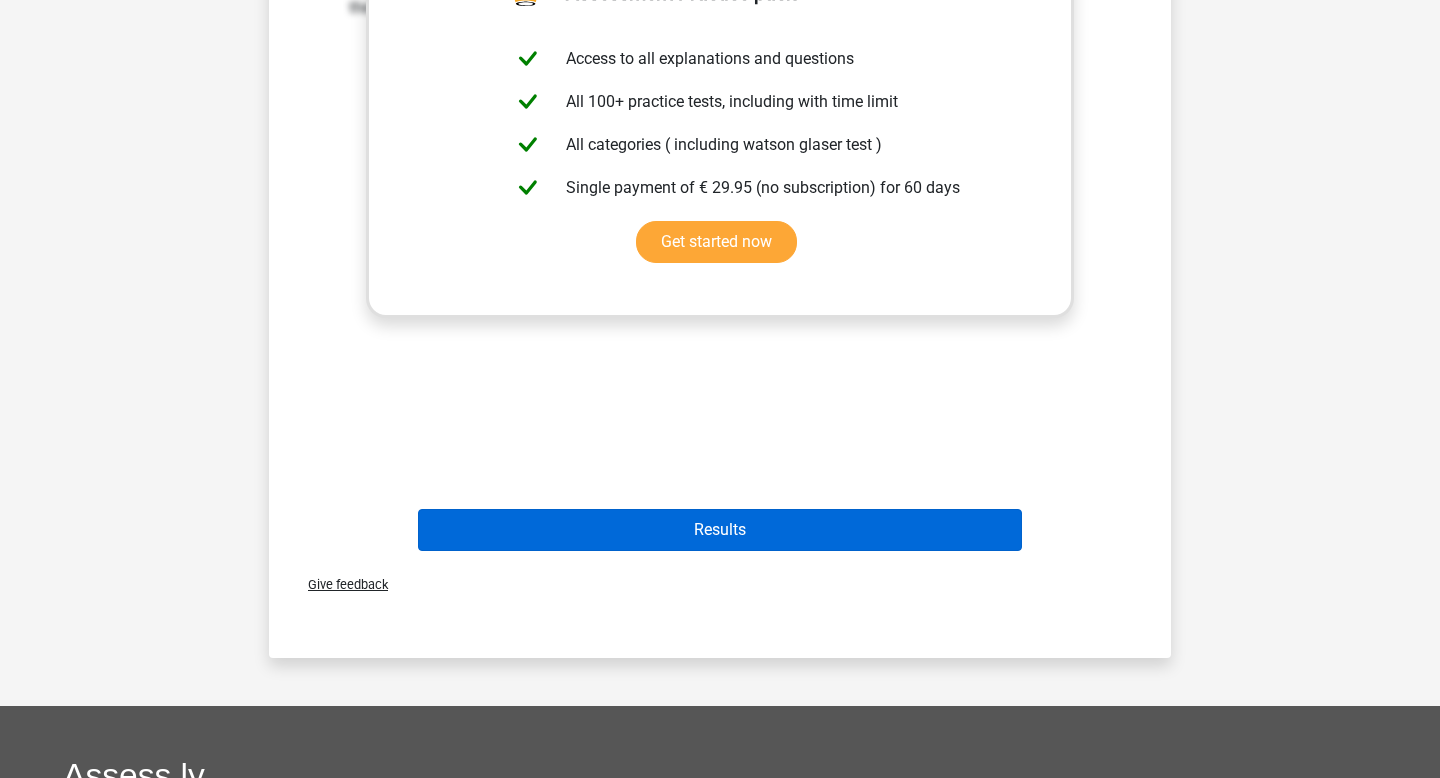scroll, scrollTop: 648, scrollLeft: 0, axis: vertical 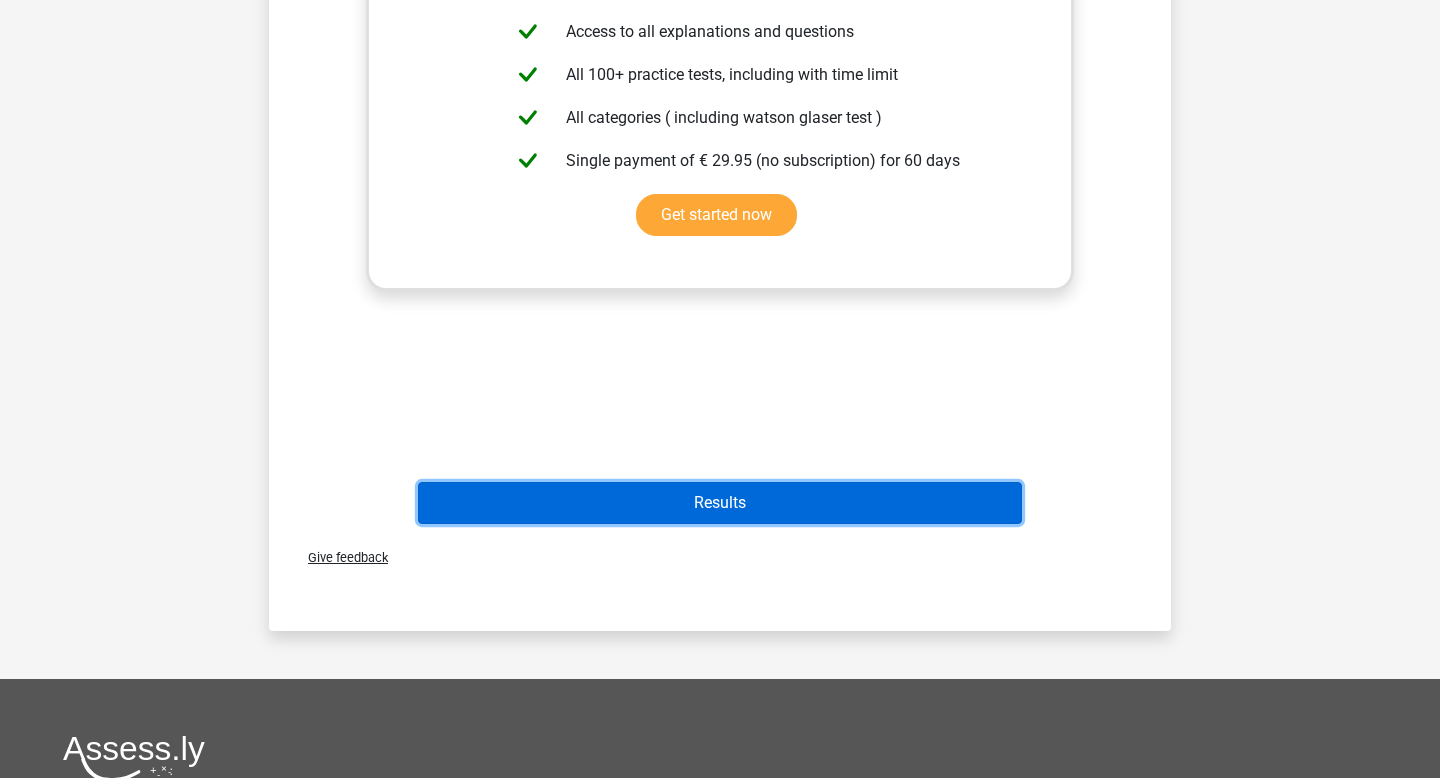 click on "Results" at bounding box center (720, 503) 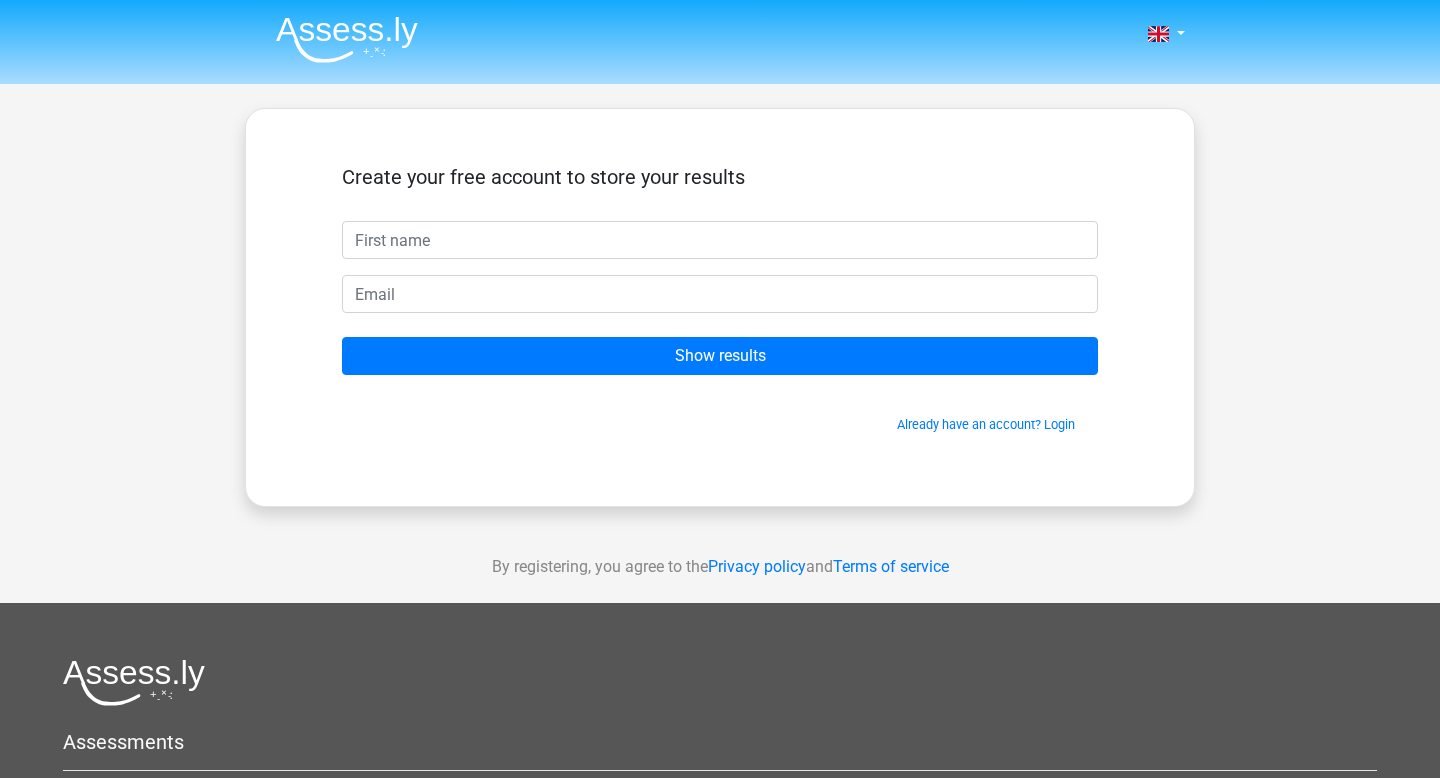 scroll, scrollTop: 0, scrollLeft: 0, axis: both 